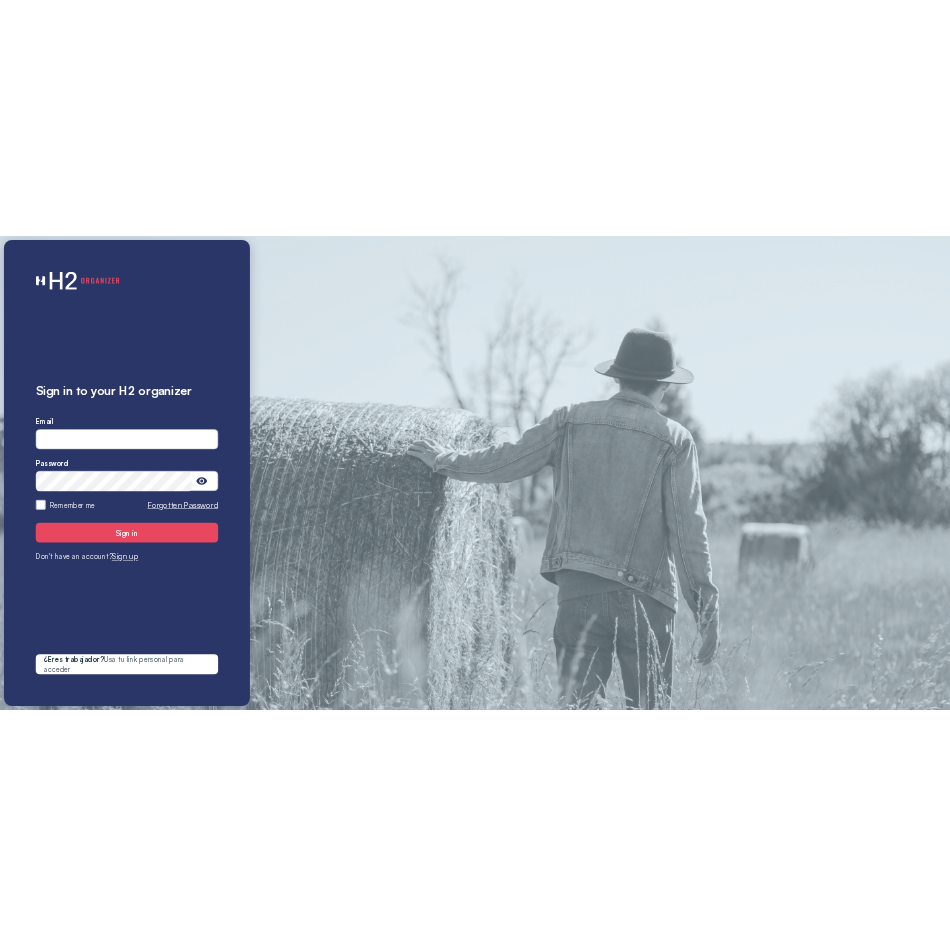 scroll, scrollTop: 0, scrollLeft: 0, axis: both 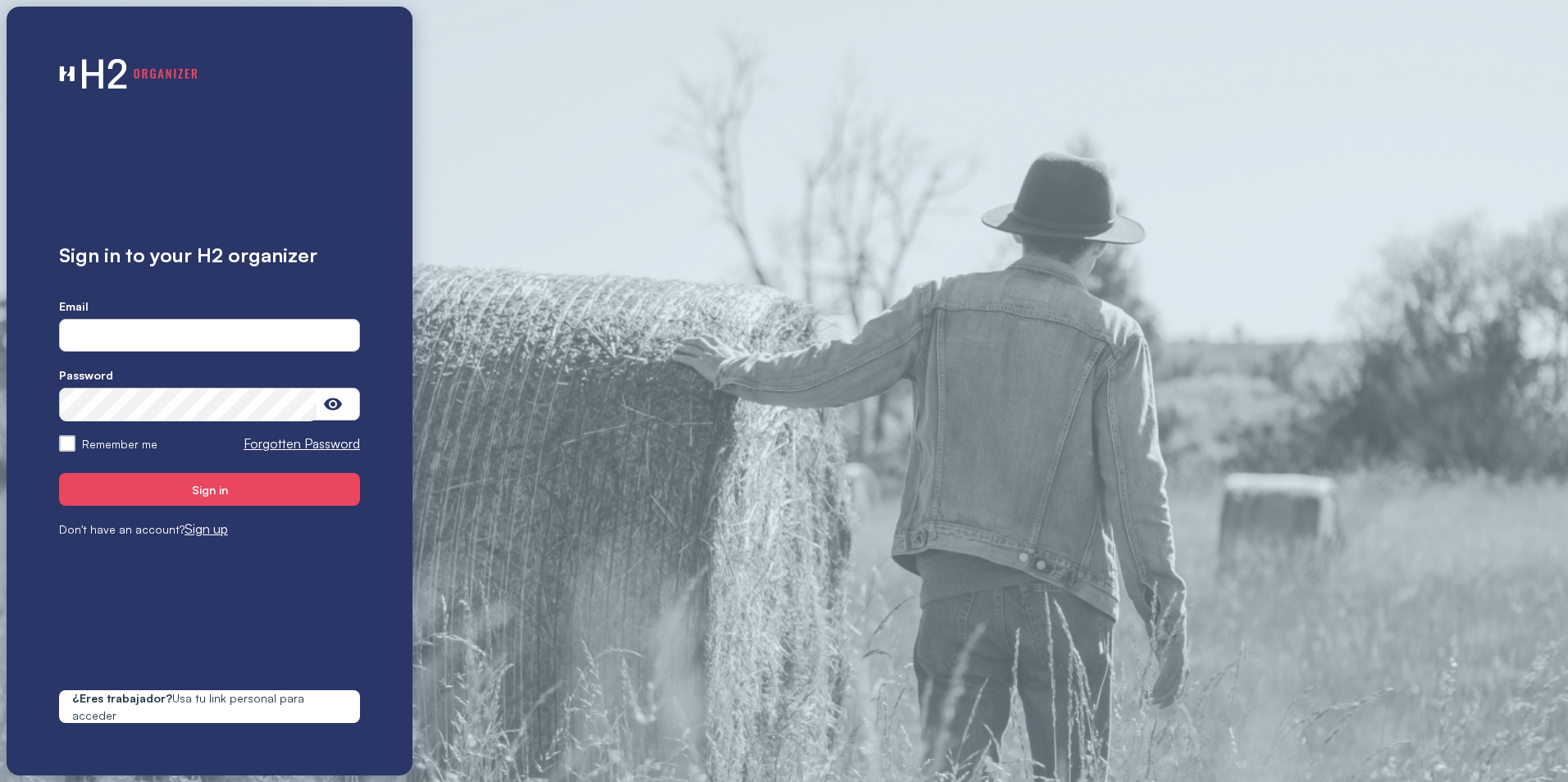 click at bounding box center (209, 336) 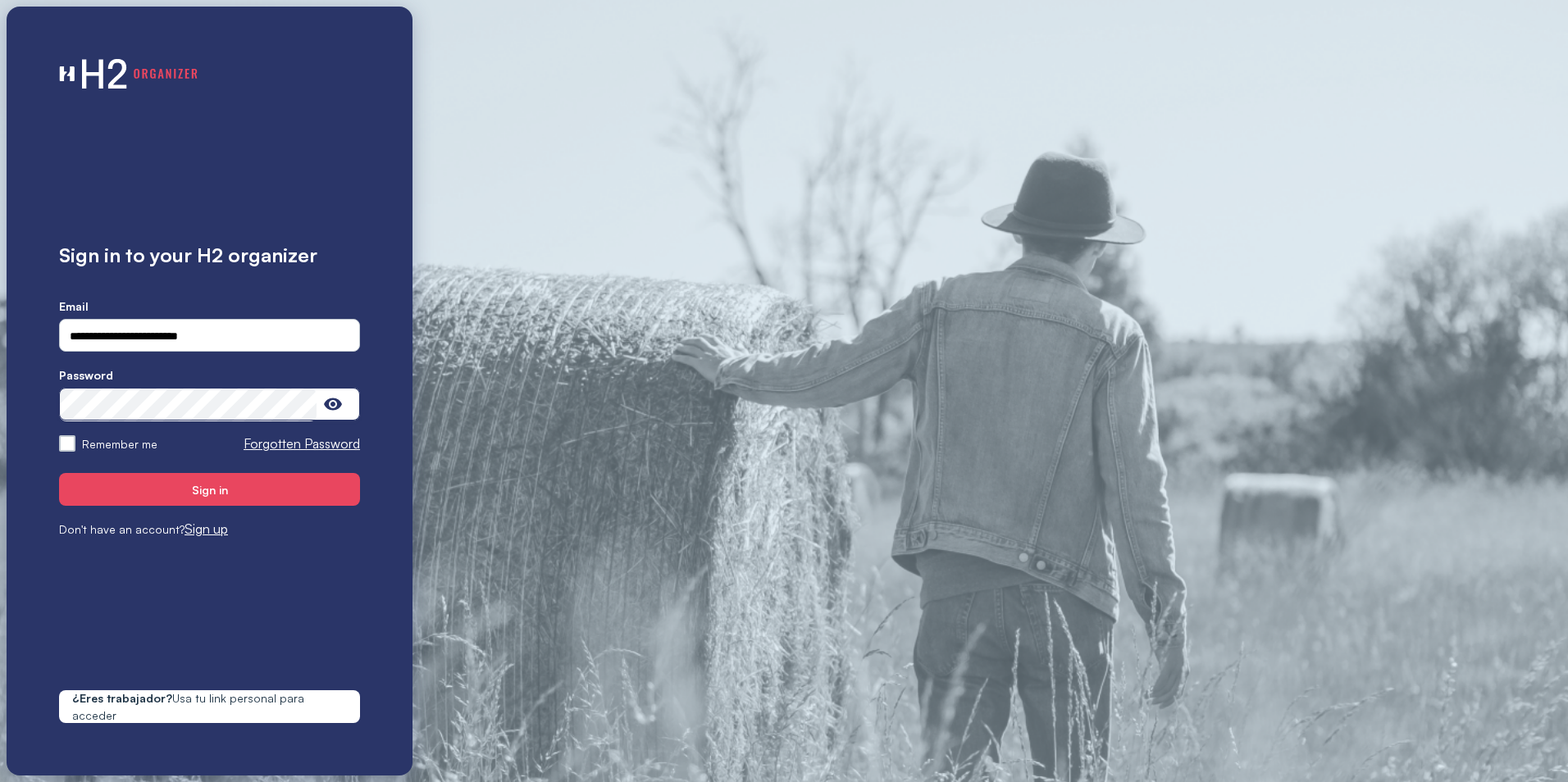click on "Sign in" at bounding box center [209, 489] 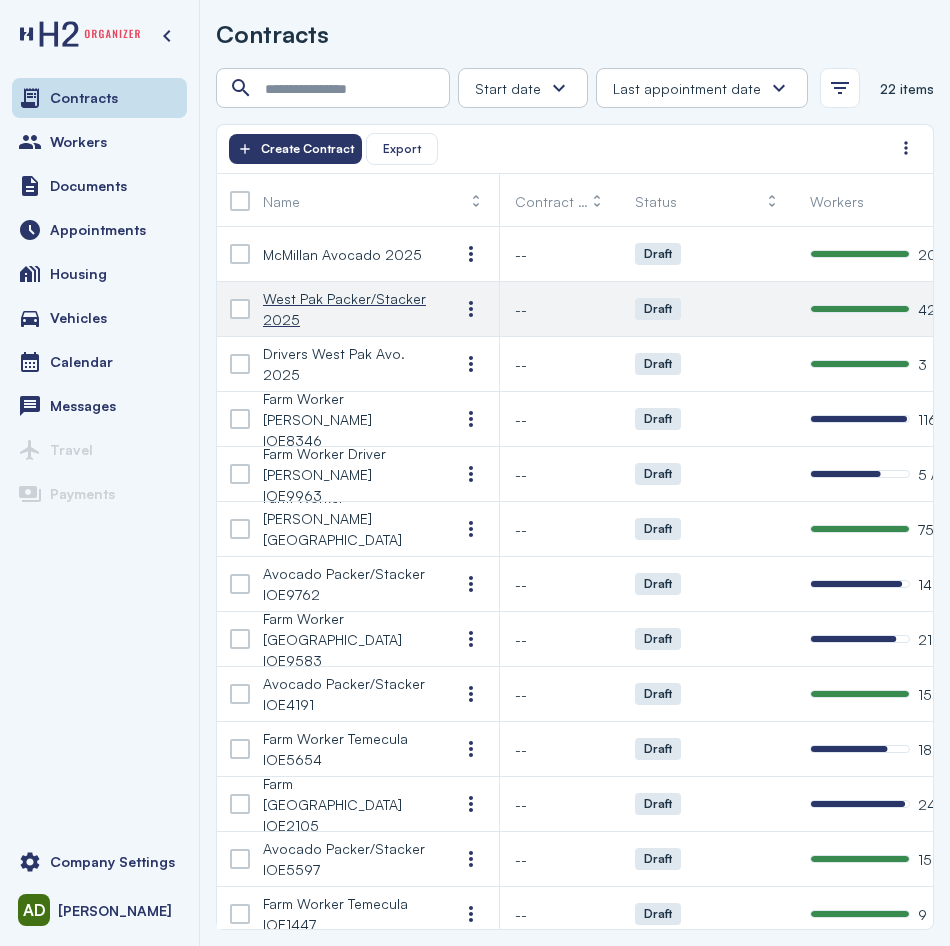 click on "West Pak Packer/Stacker 2025" at bounding box center (345, 309) 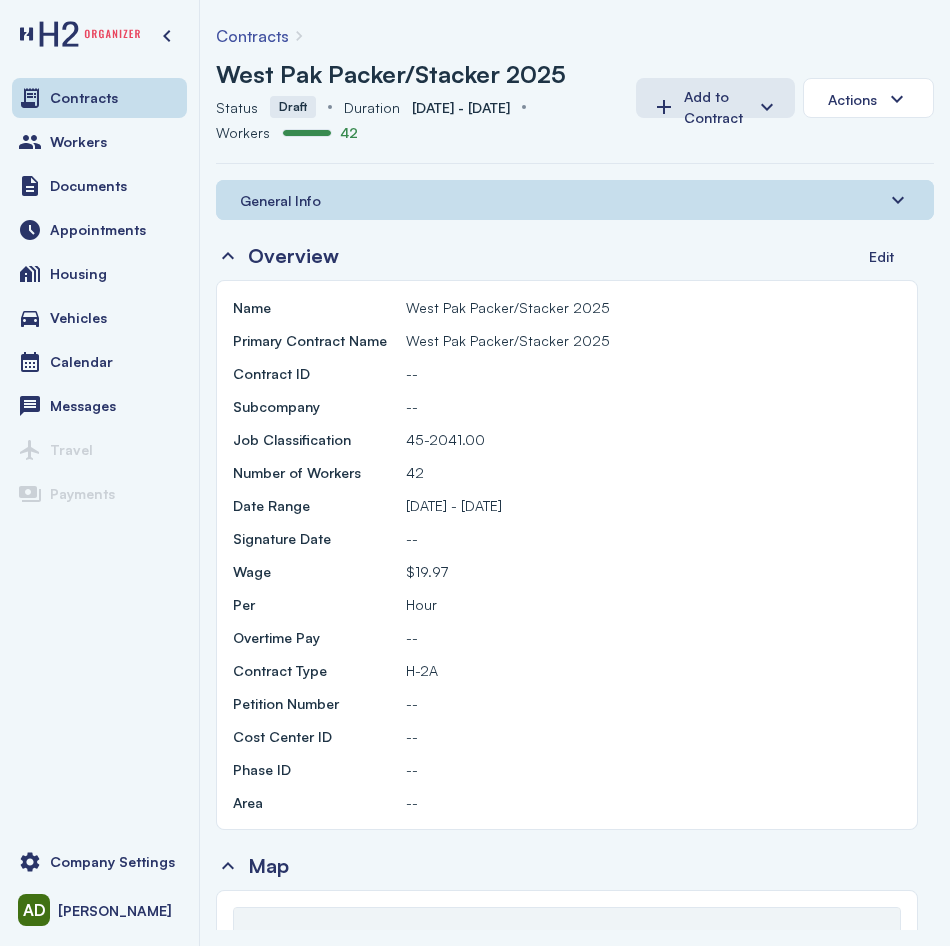 click on "General Info" at bounding box center [575, 200] 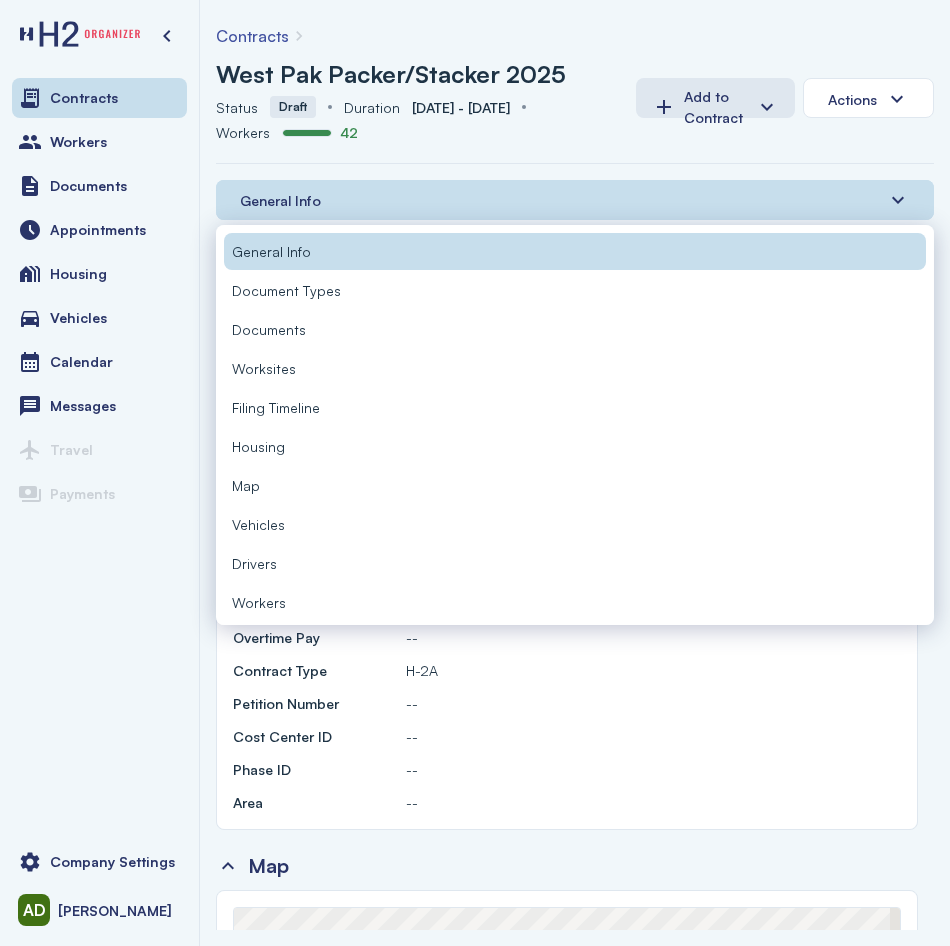 click on "Workers" at bounding box center [575, 602] 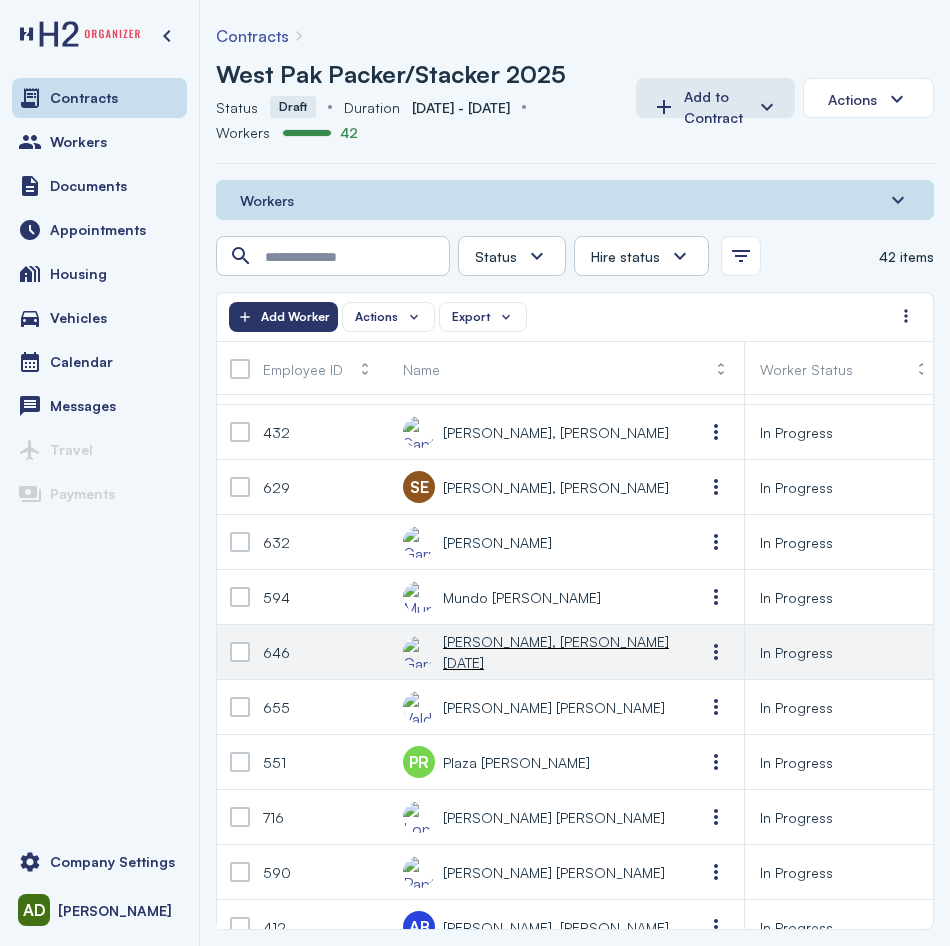 scroll, scrollTop: 0, scrollLeft: 0, axis: both 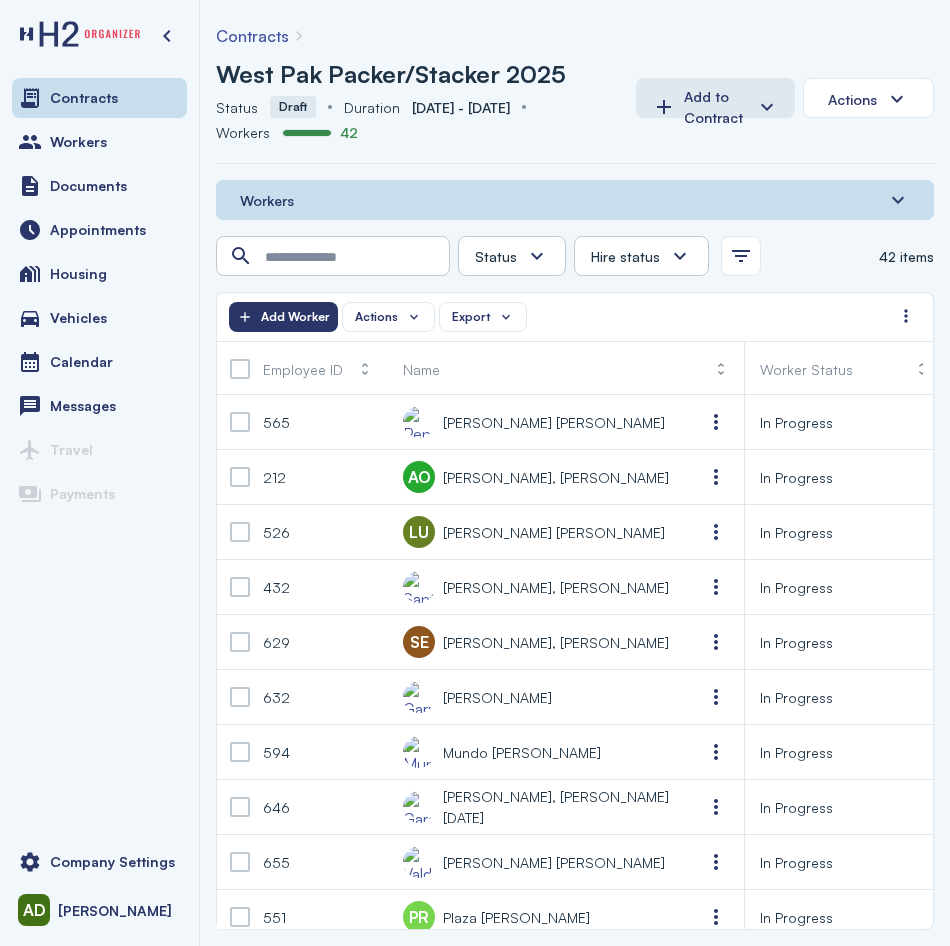 click at bounding box center (433, 256) 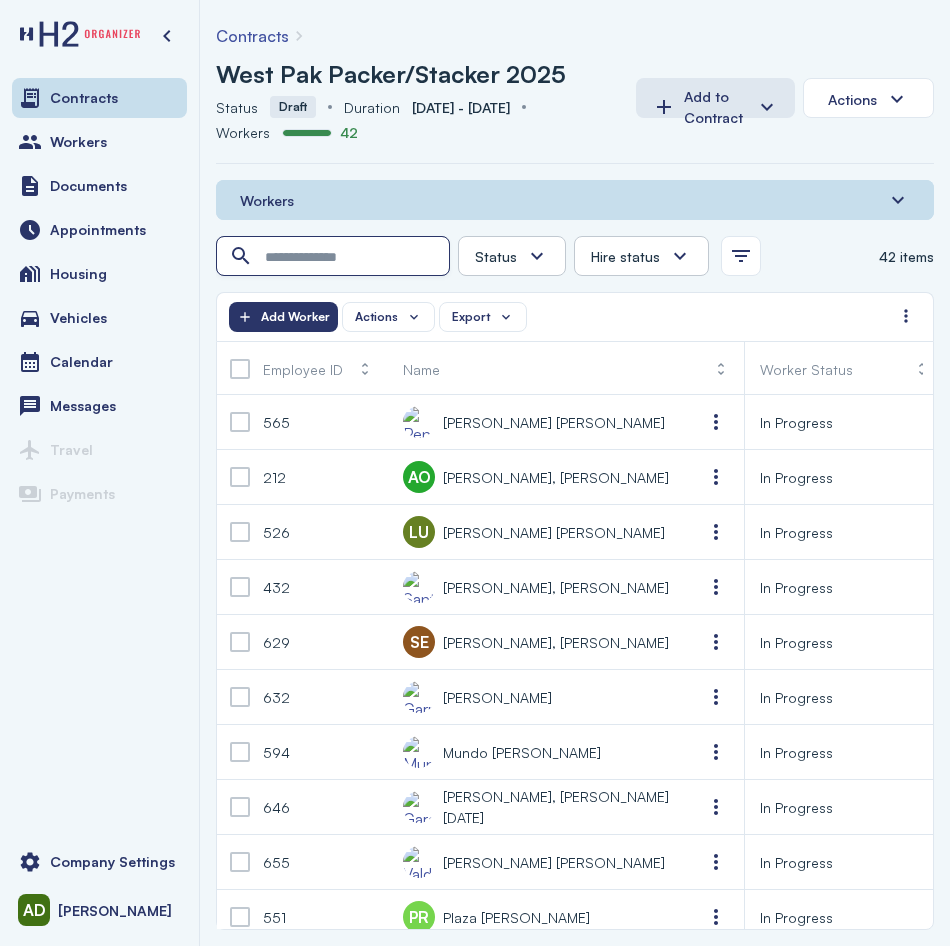 click at bounding box center [335, 257] 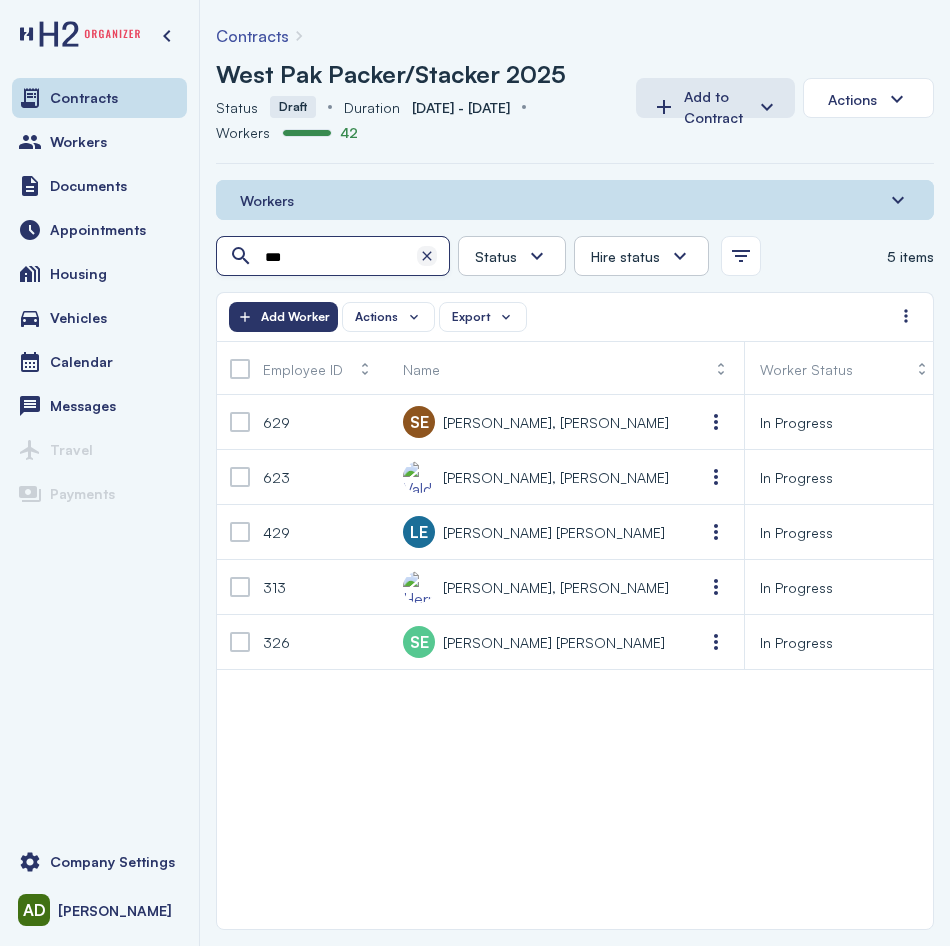 type on "***" 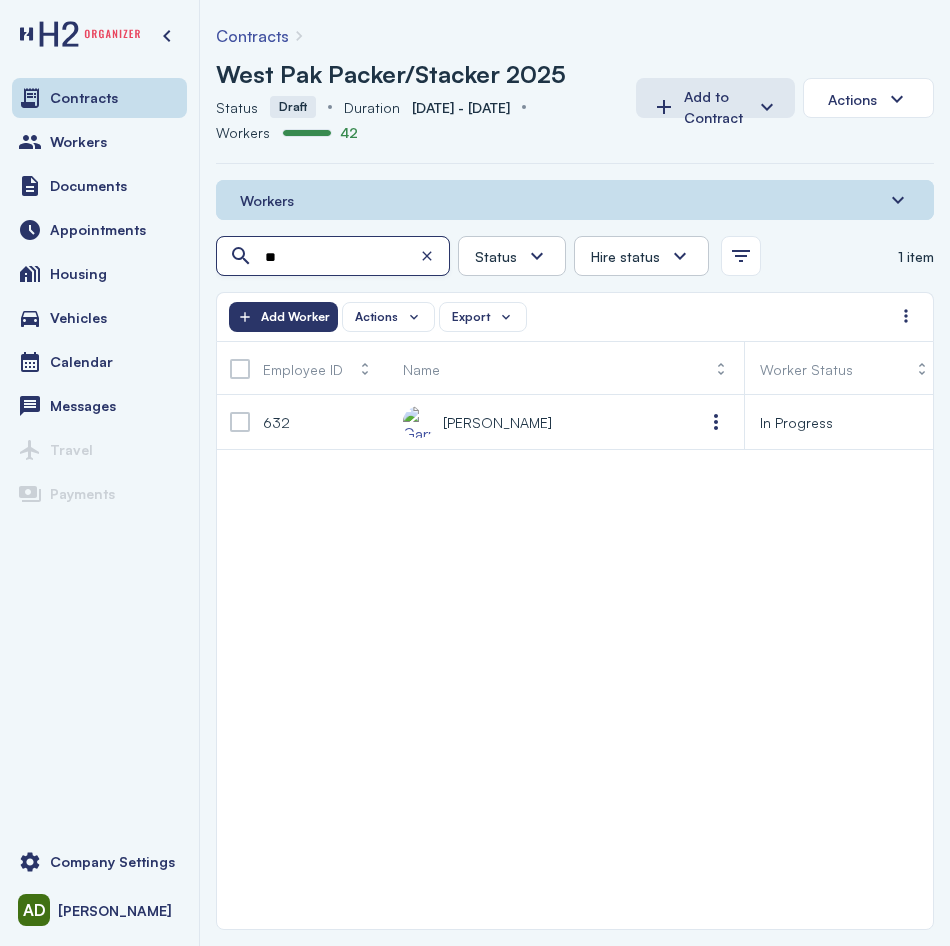 type on "**" 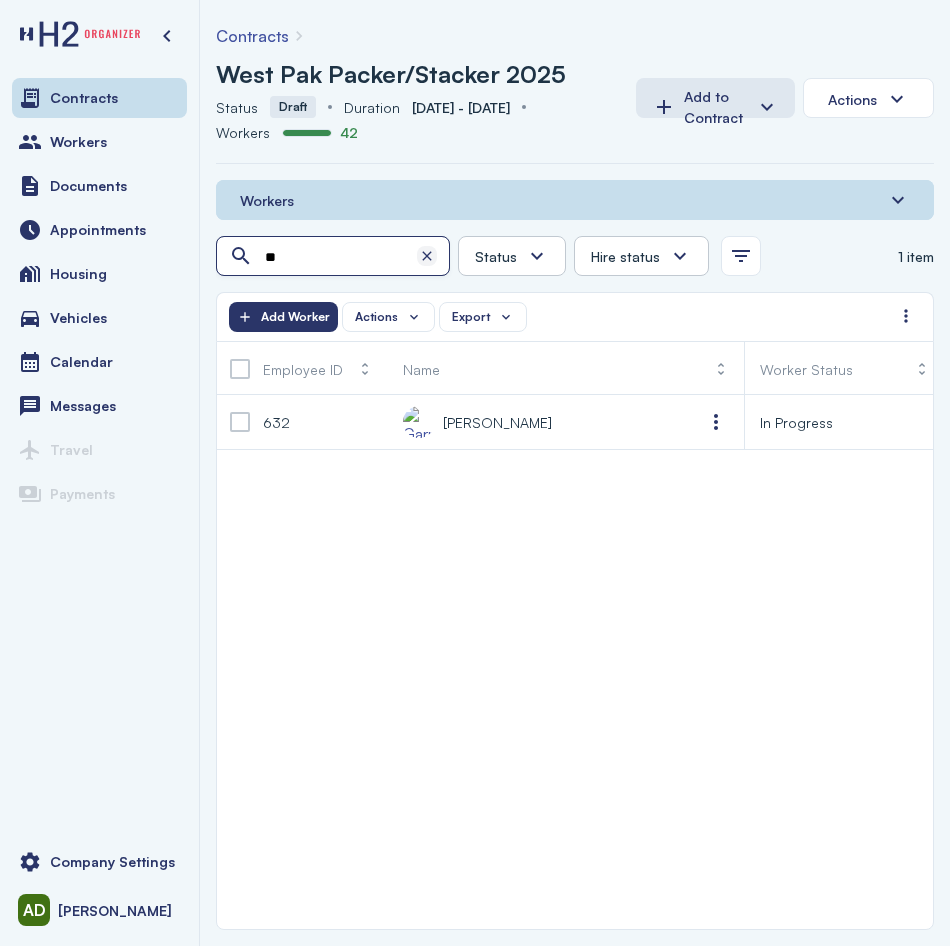 click at bounding box center (427, 256) 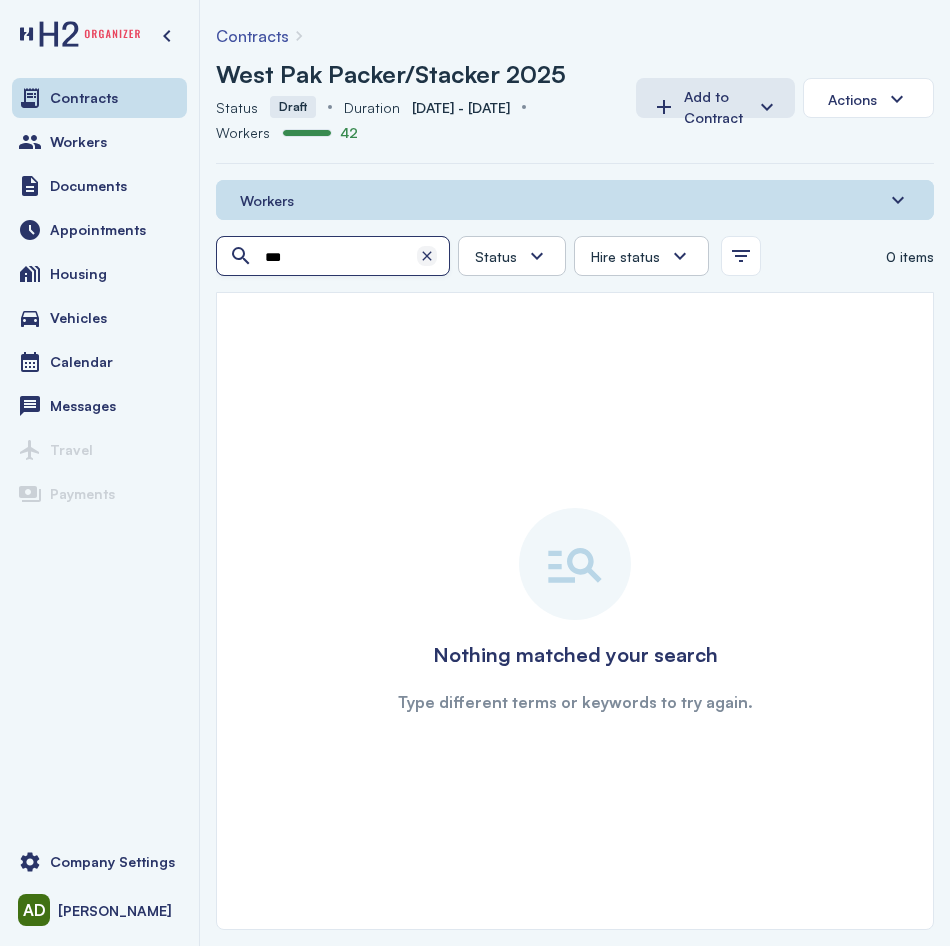 type on "***" 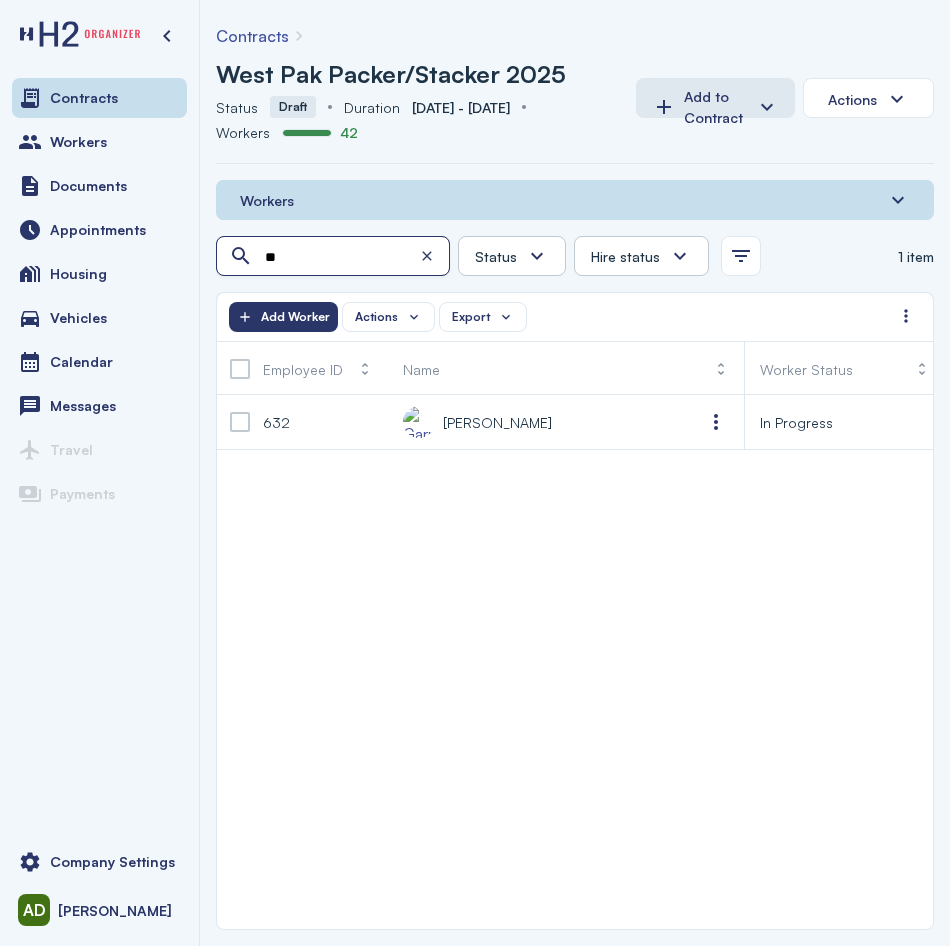 type on "*" 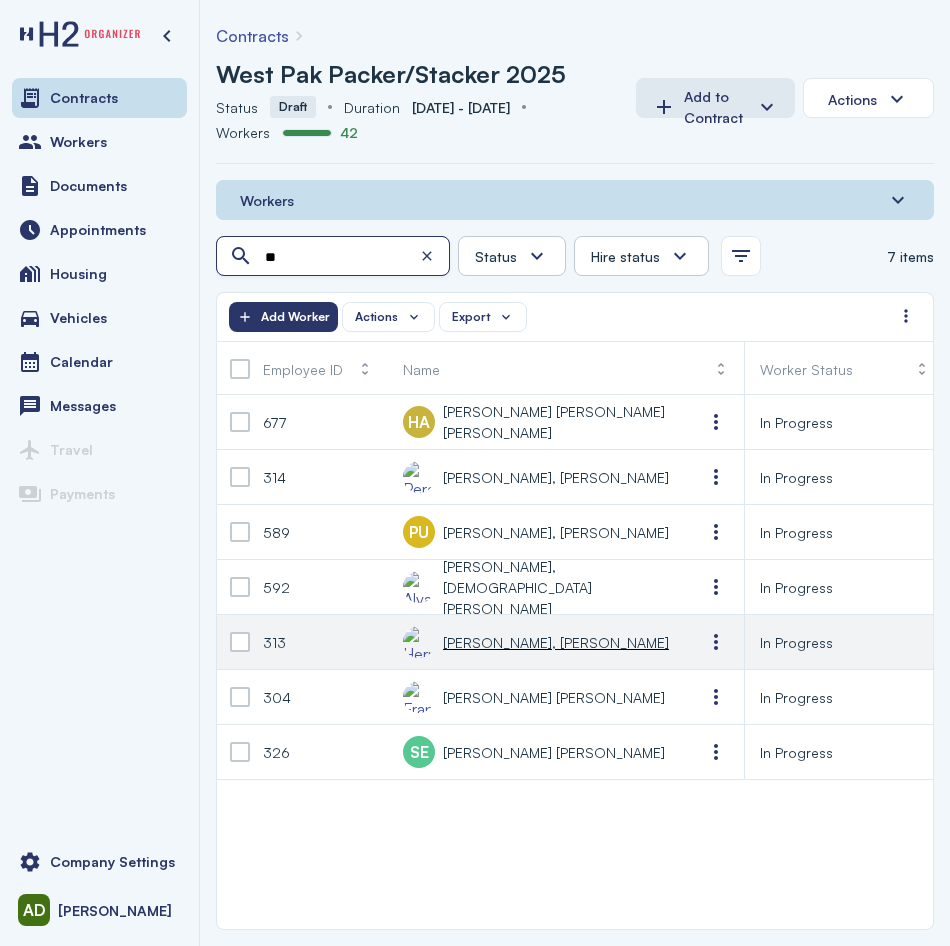 type on "*" 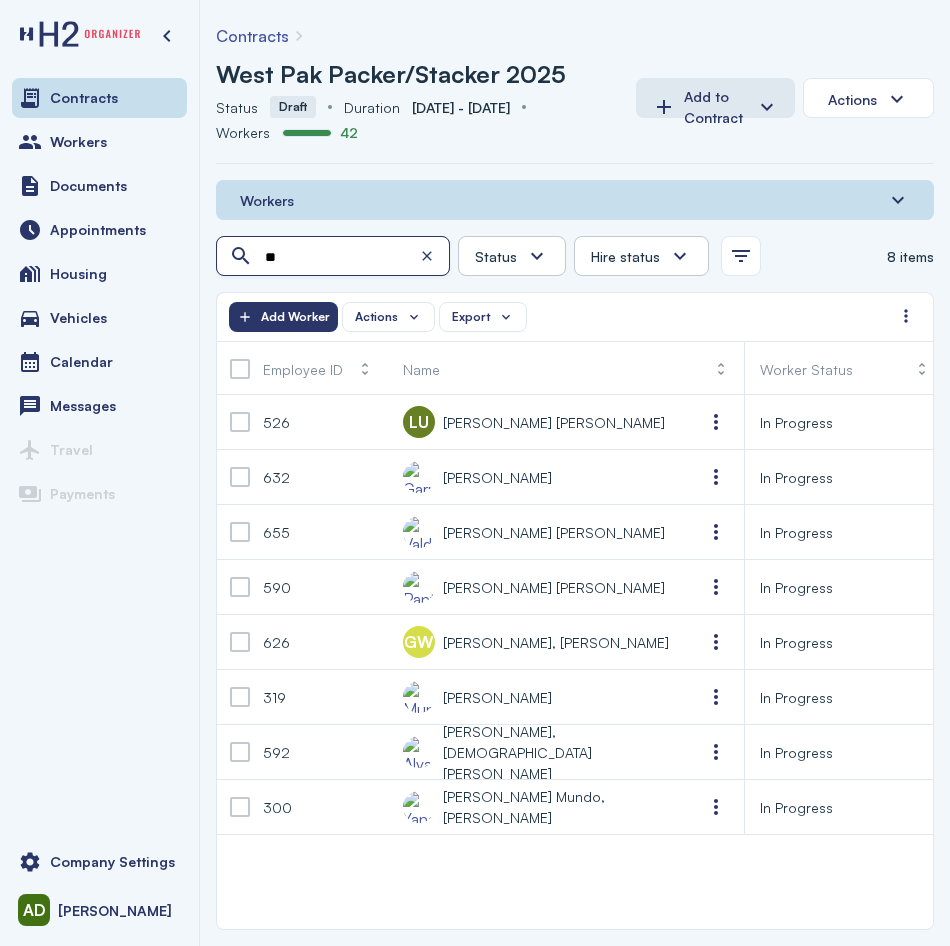 type on "*" 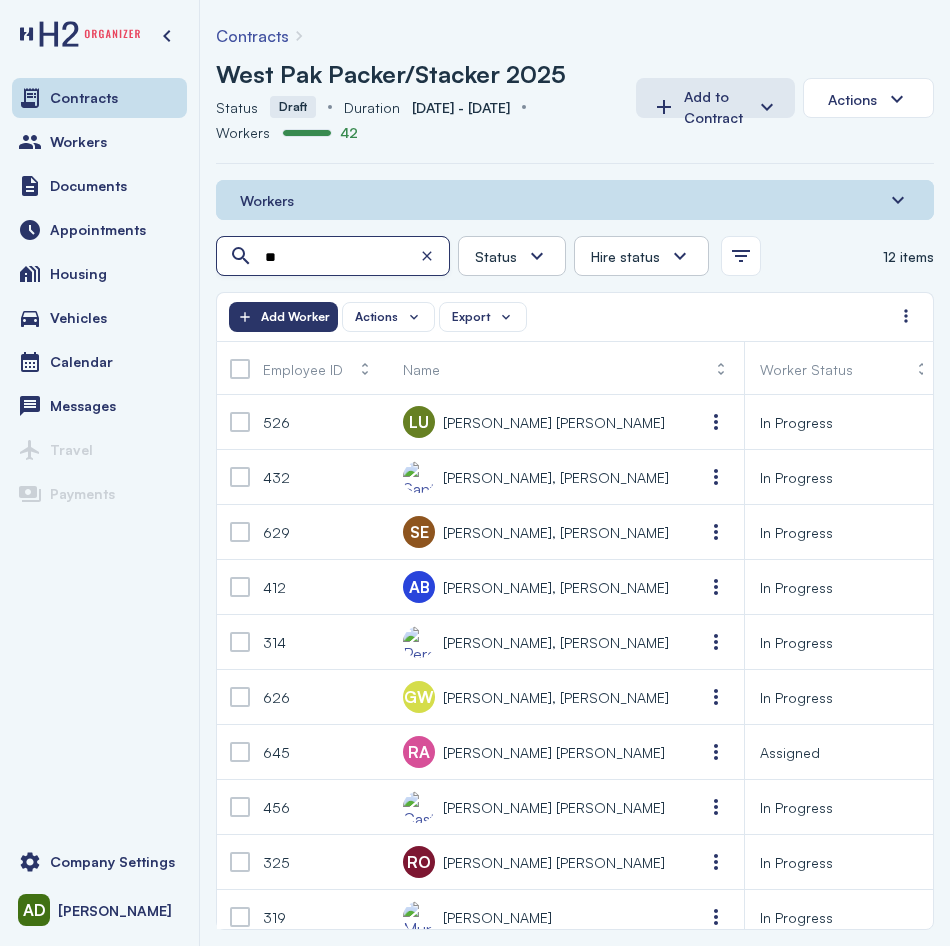 type on "*" 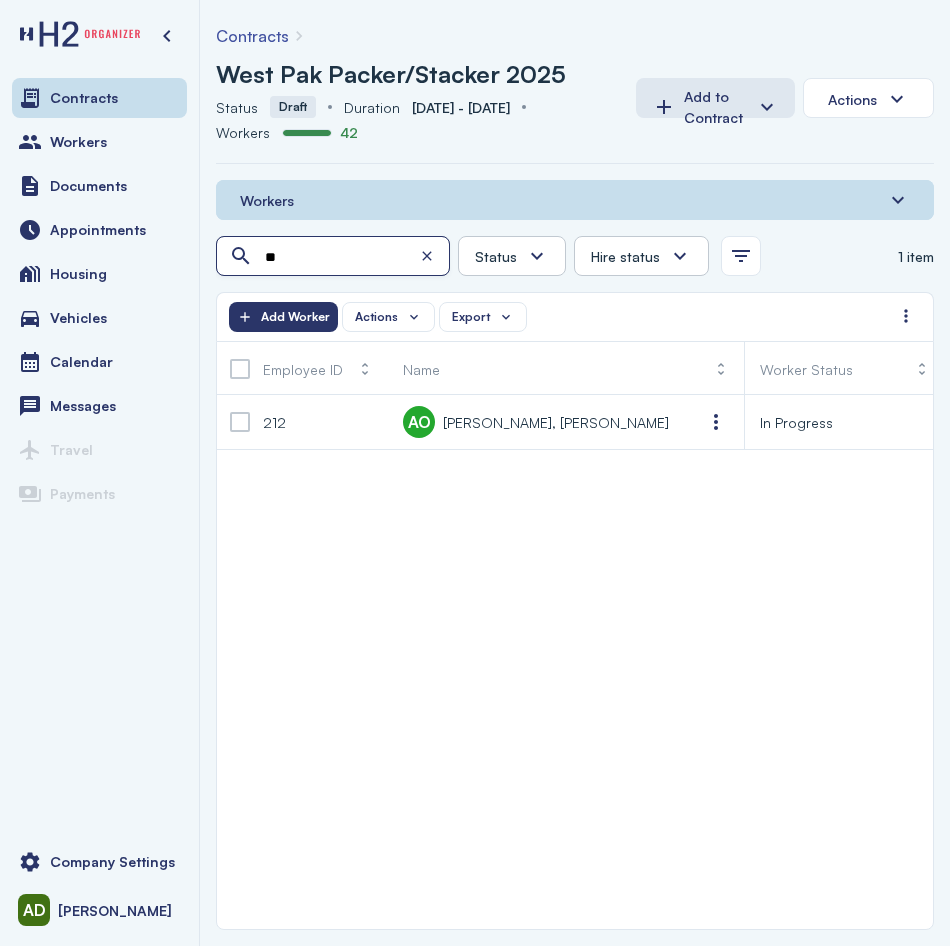 type on "*" 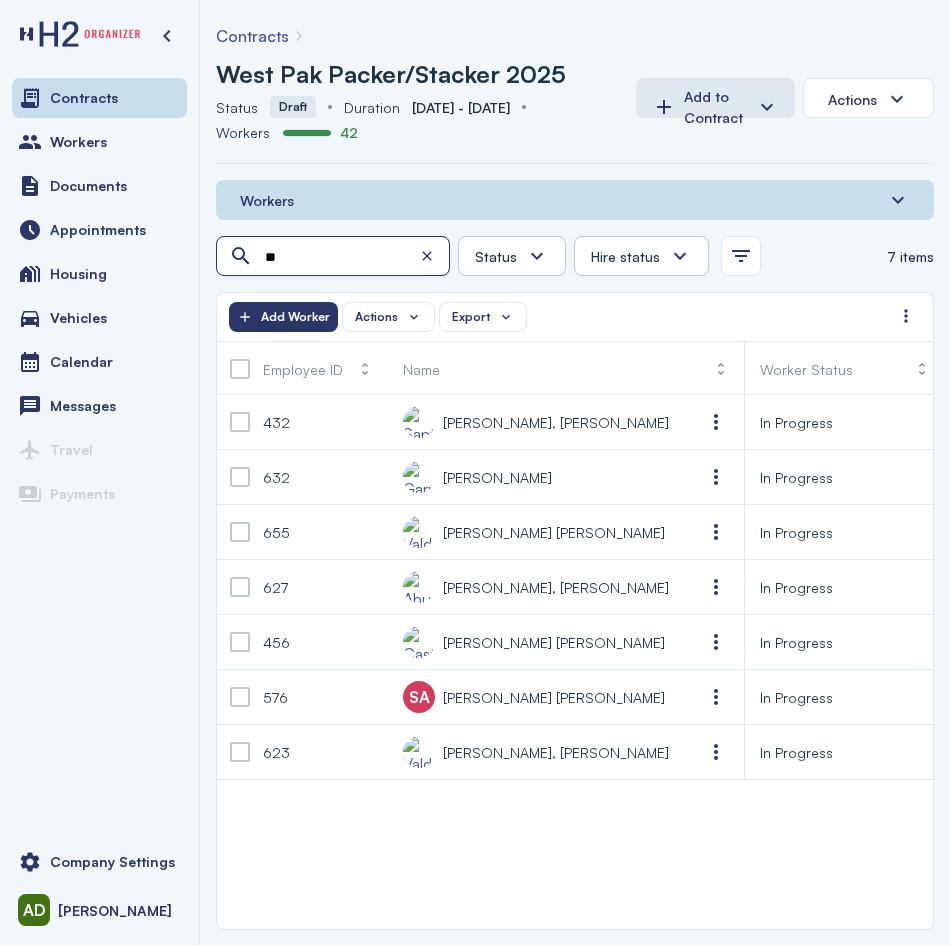 type on "*" 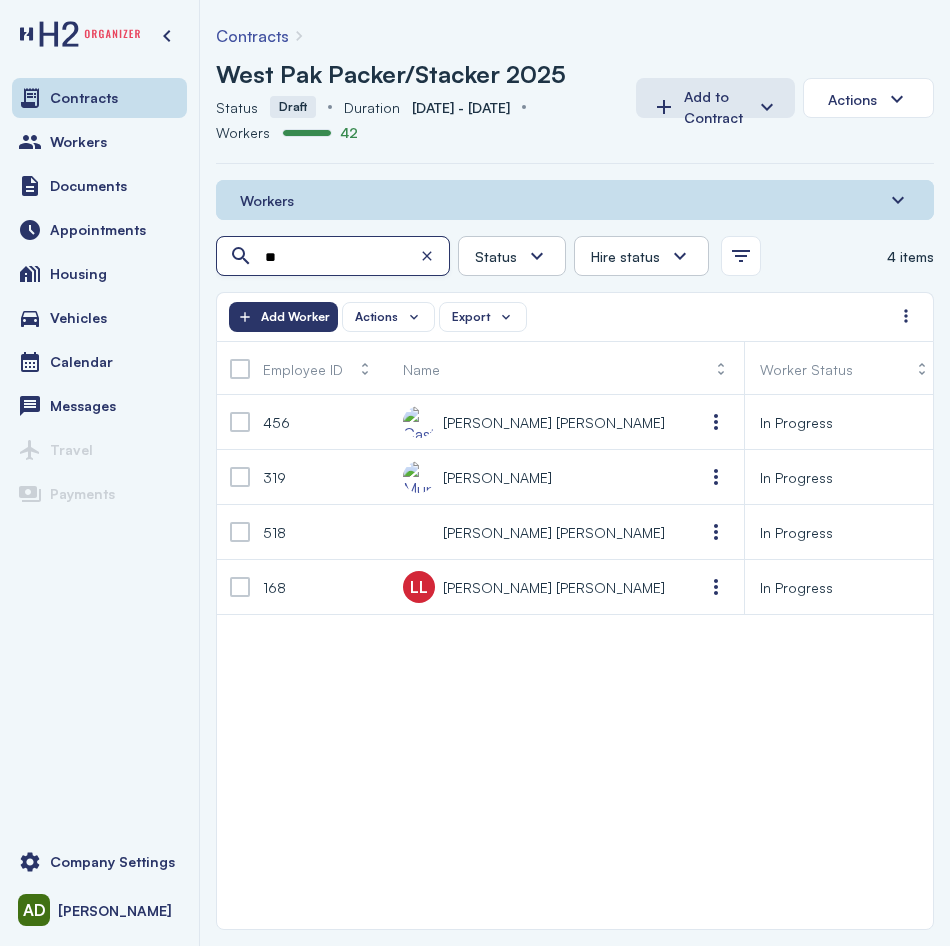 type on "*" 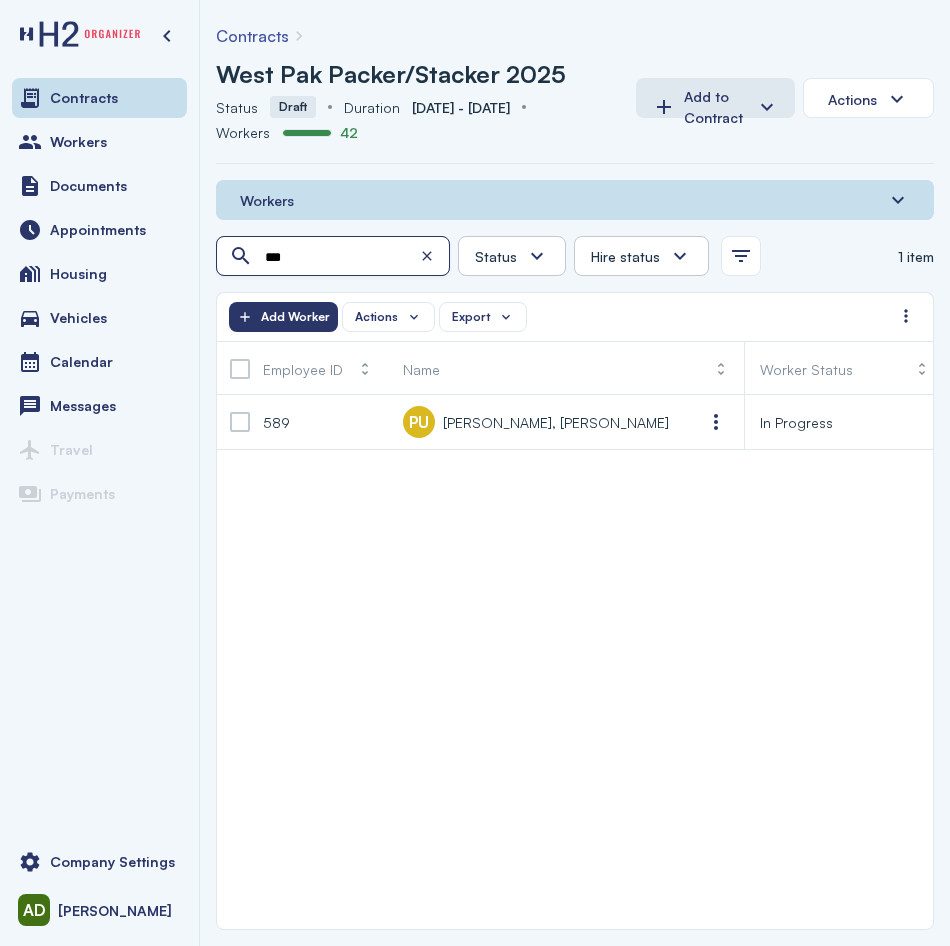 type on "***" 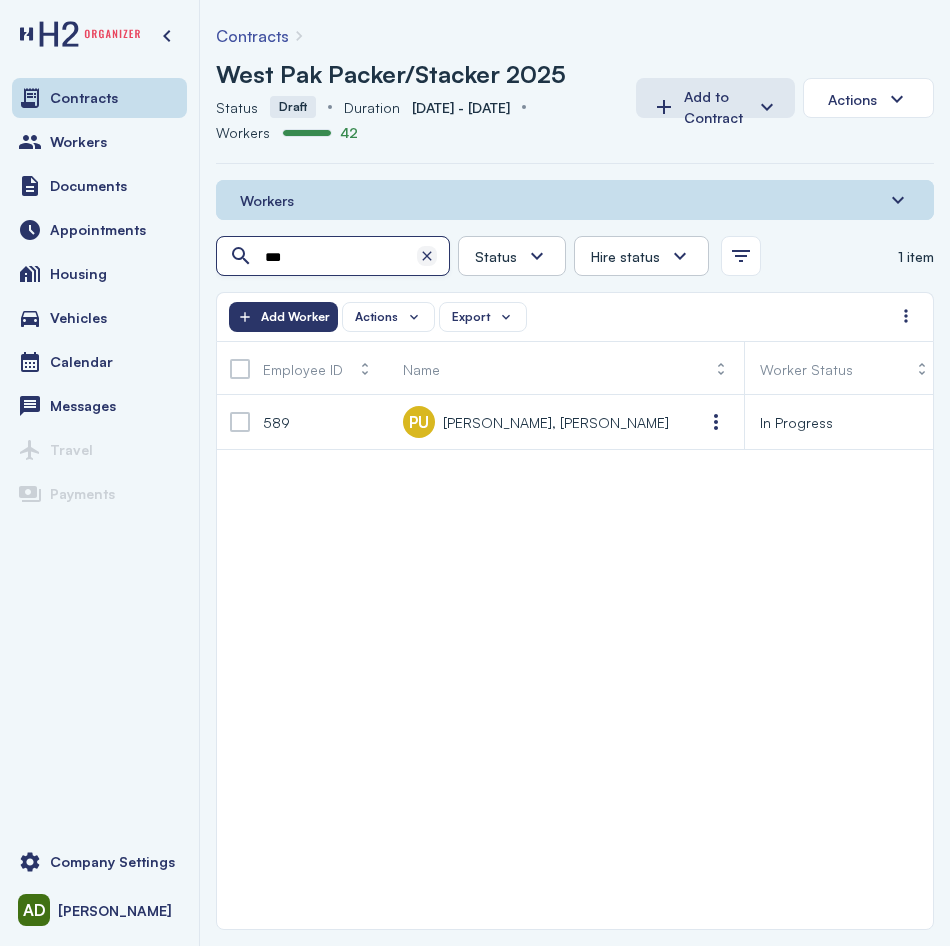 click at bounding box center [427, 256] 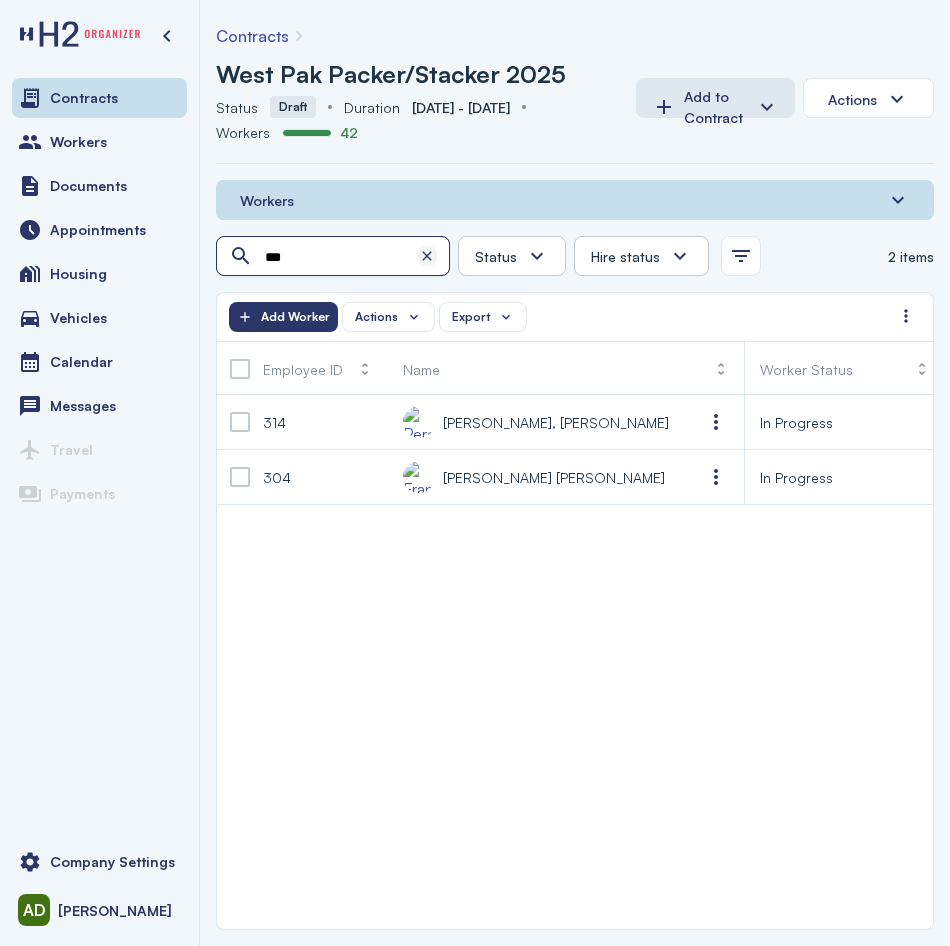 type on "***" 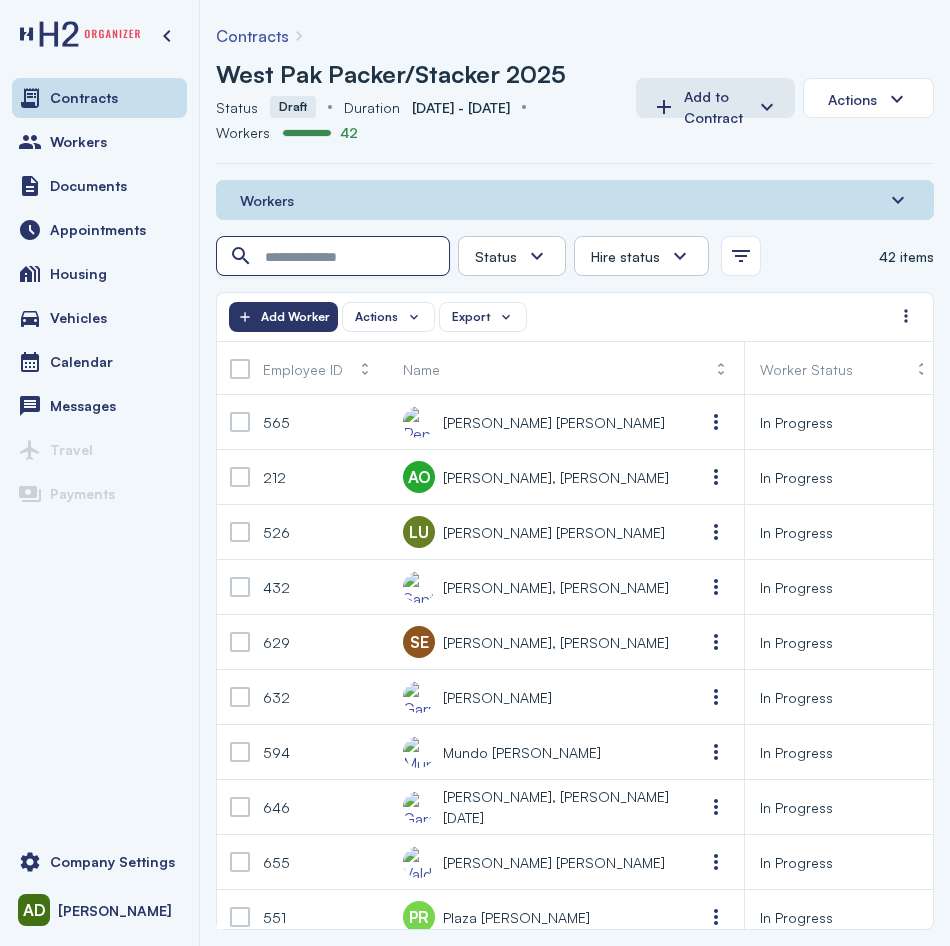 click at bounding box center (335, 257) 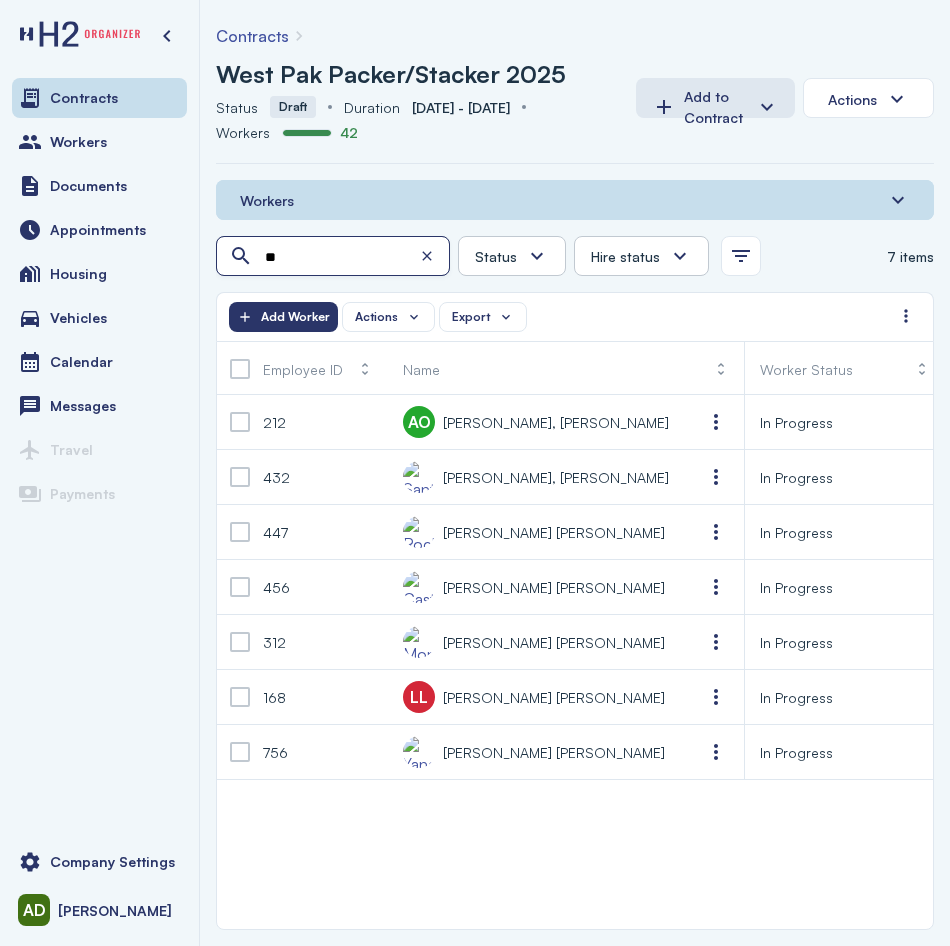 type on "*" 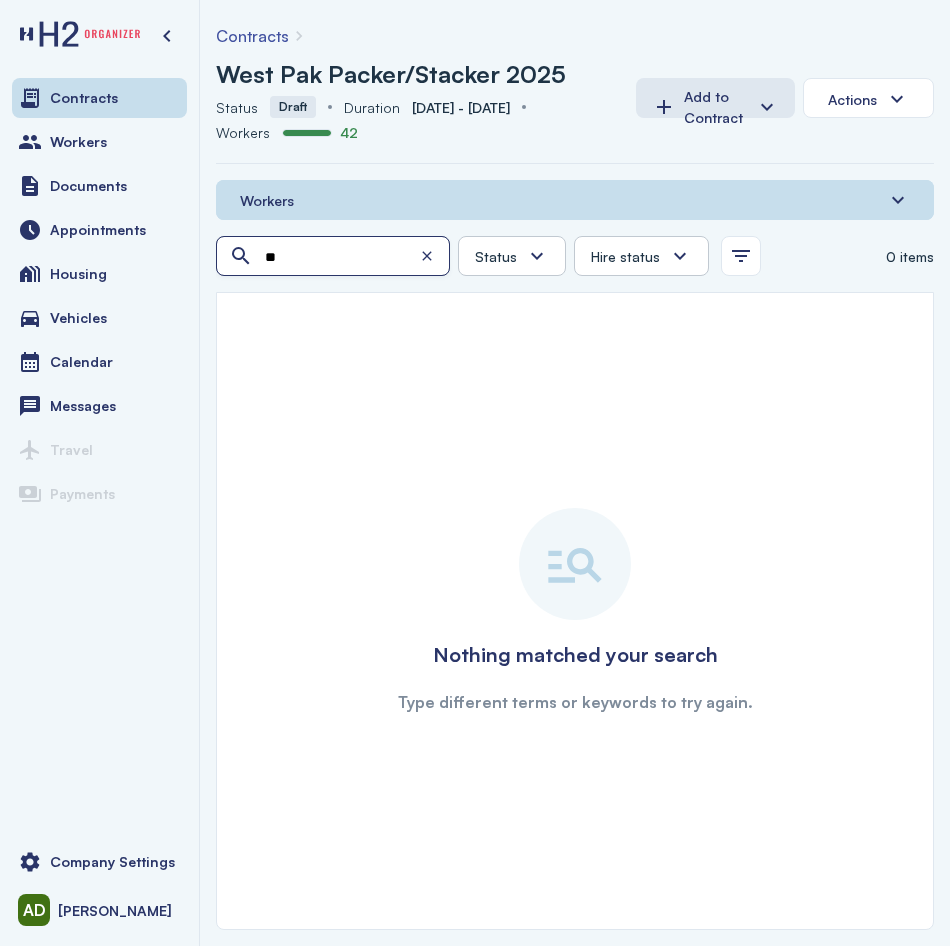 type on "*" 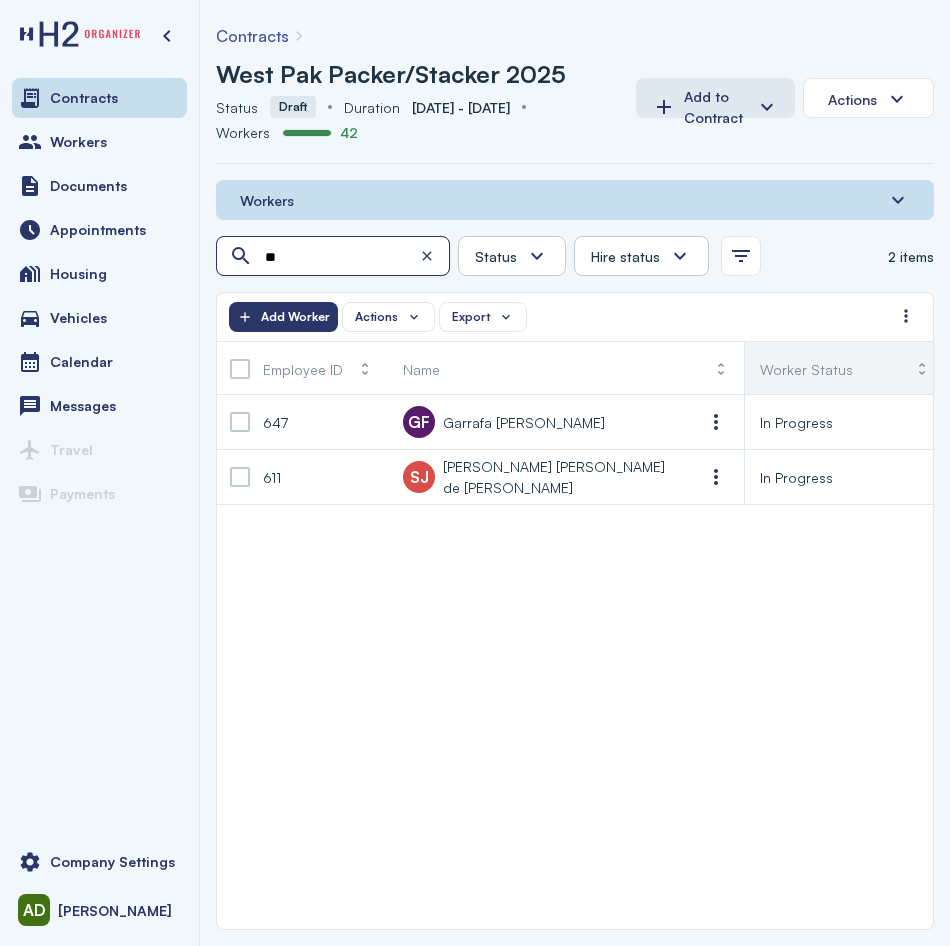 type on "**" 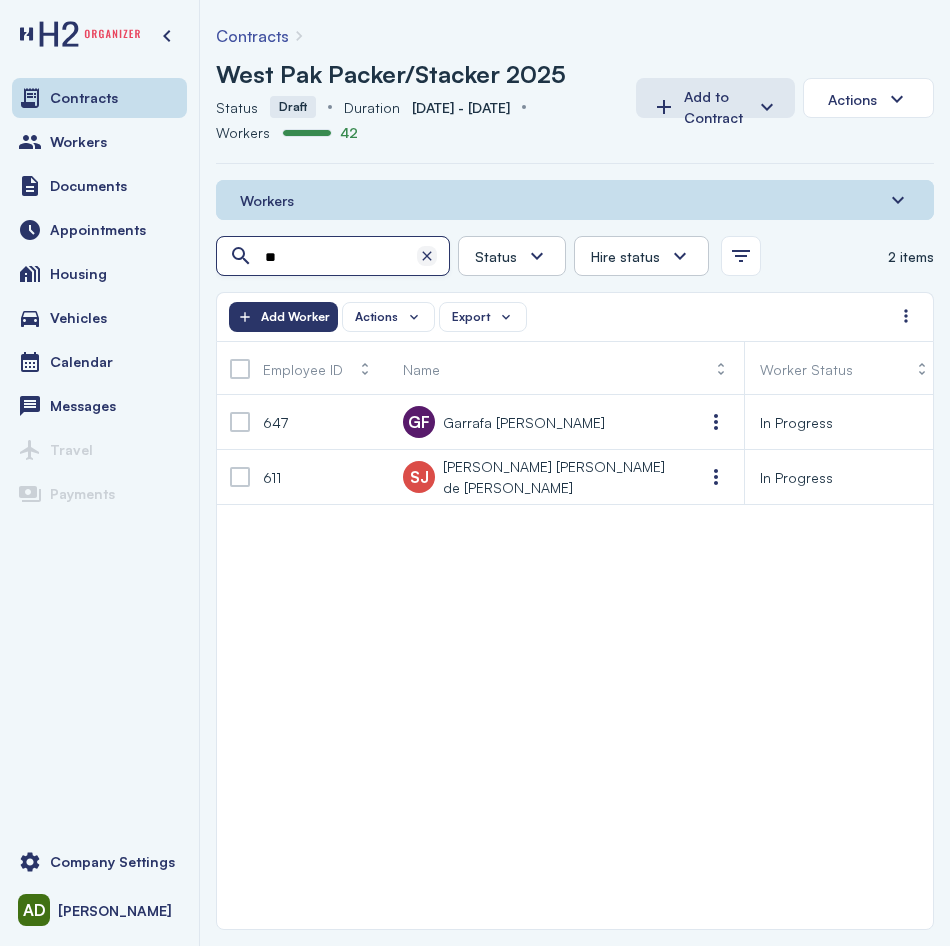 click at bounding box center [427, 256] 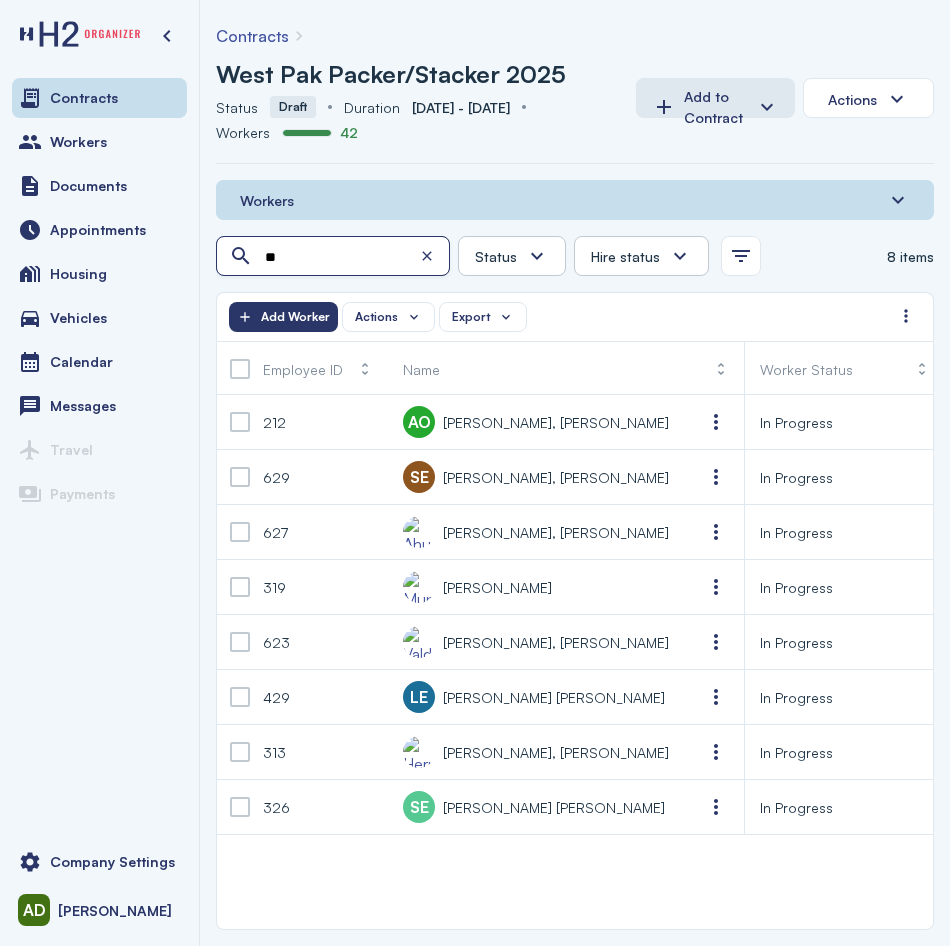 type on "*" 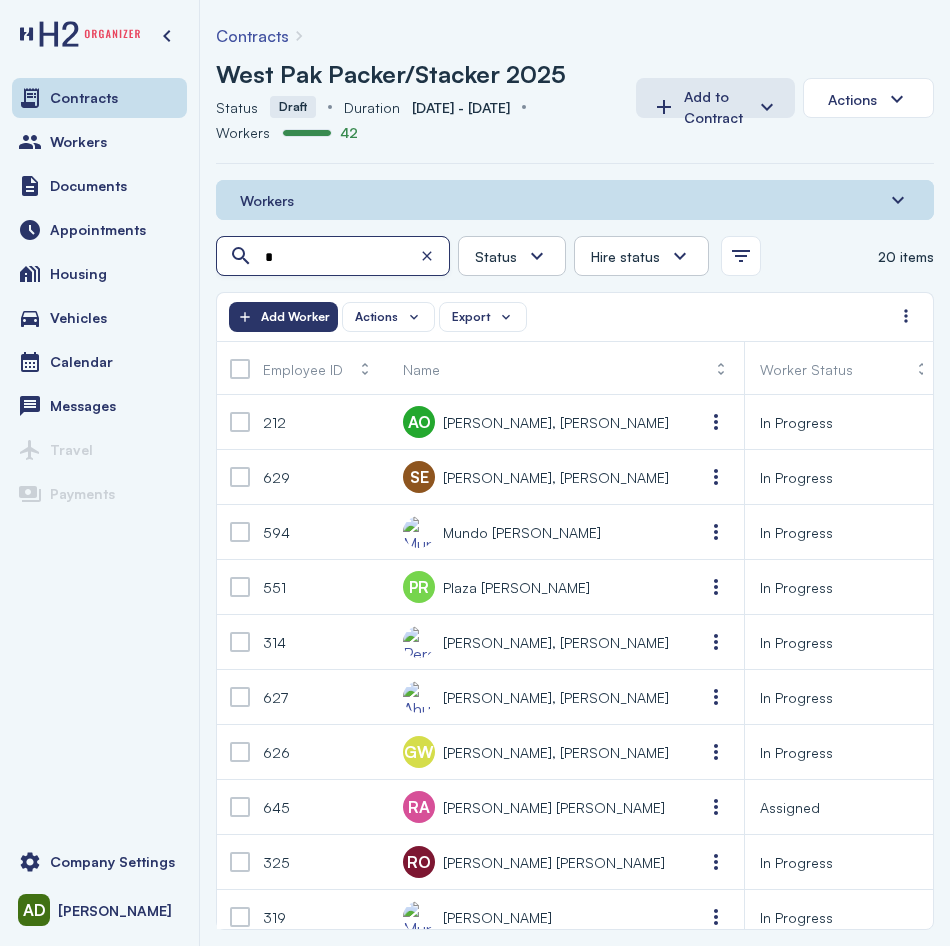 type 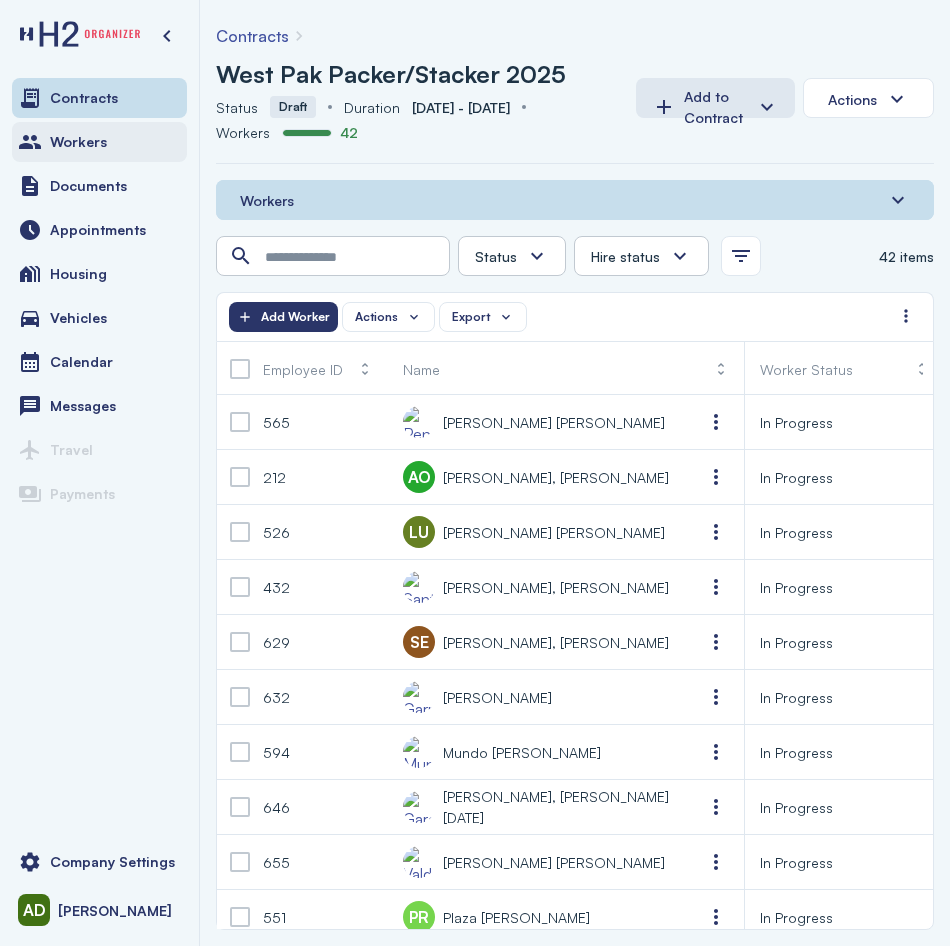 click on "Workers" at bounding box center [99, 142] 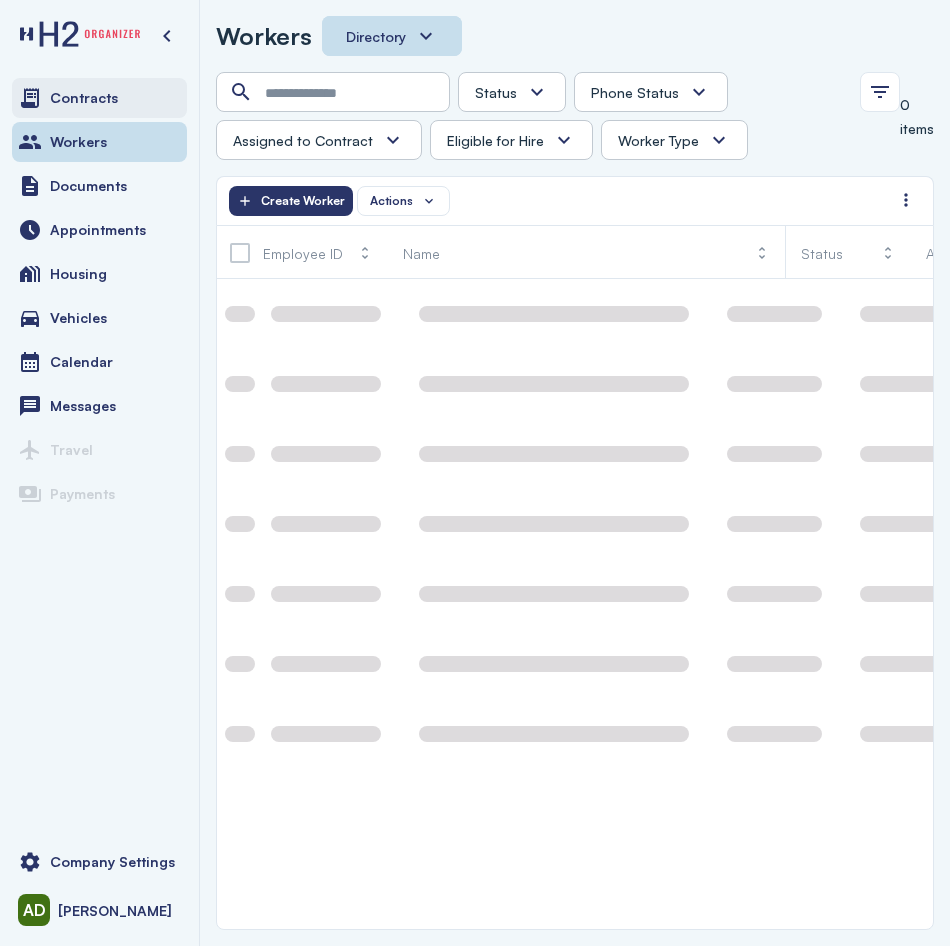 click on "Contracts" at bounding box center [99, 98] 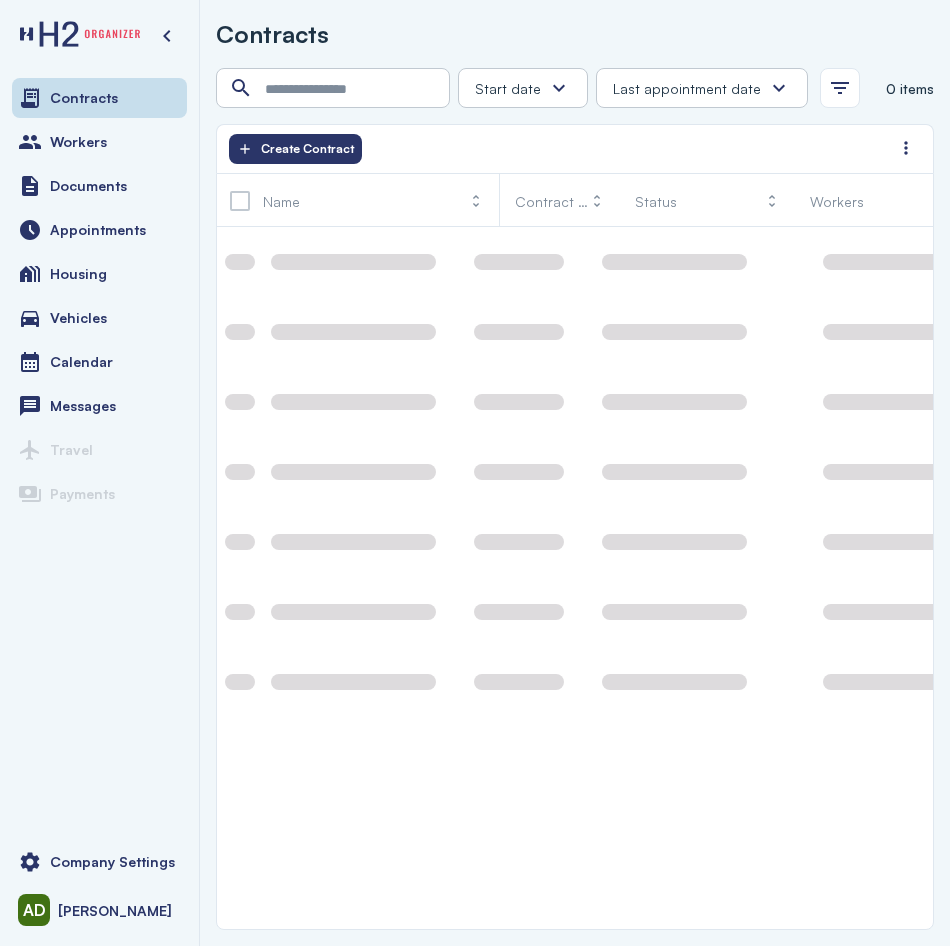 scroll, scrollTop: 0, scrollLeft: 0, axis: both 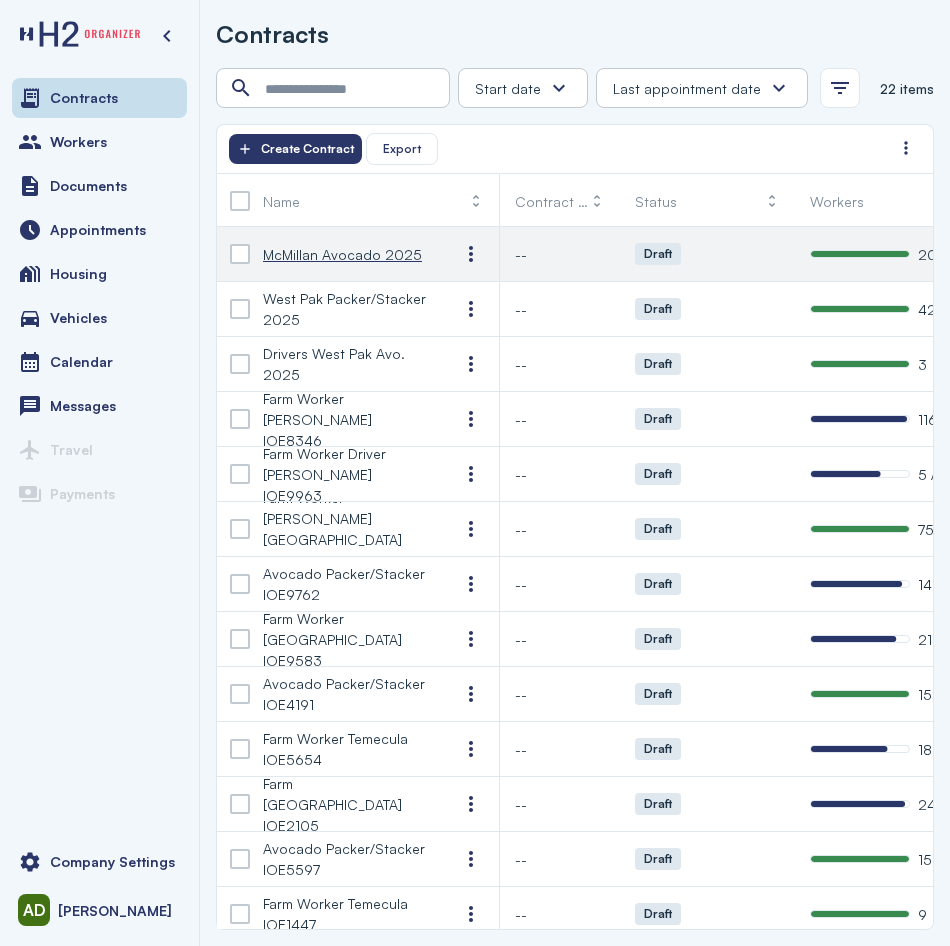 click on "McMillan Avocado 2025" at bounding box center [342, 254] 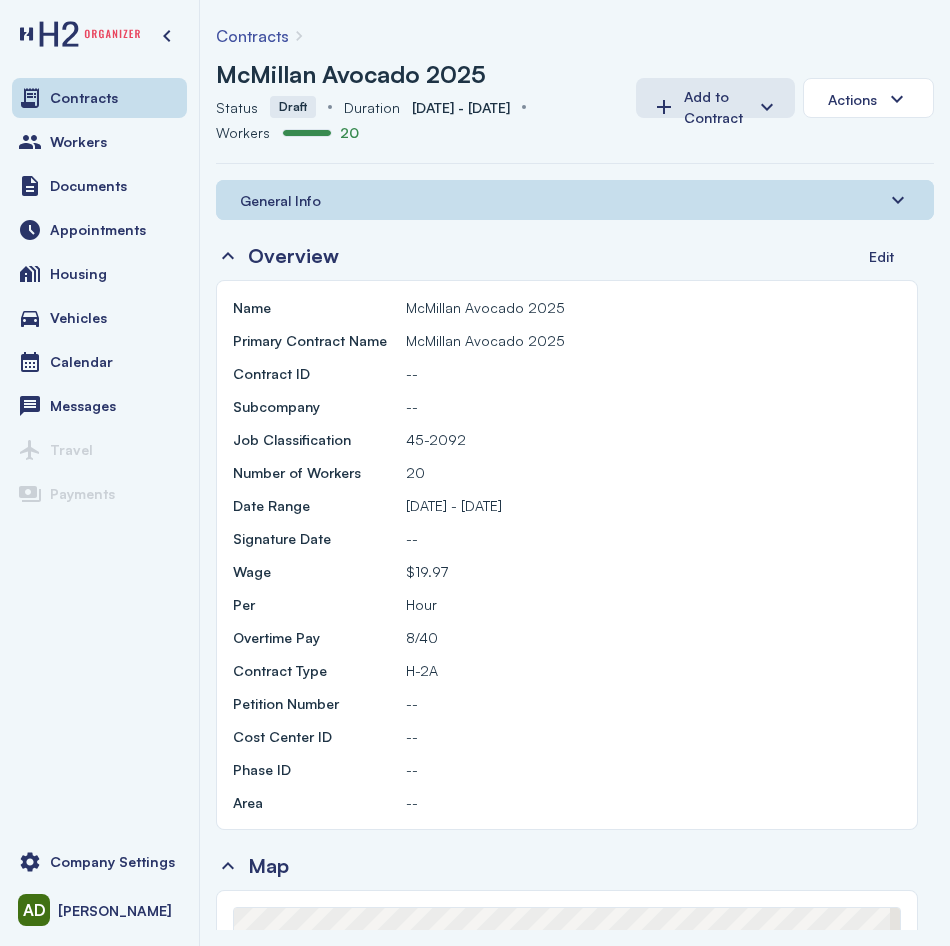 click on "General Info" at bounding box center [575, 200] 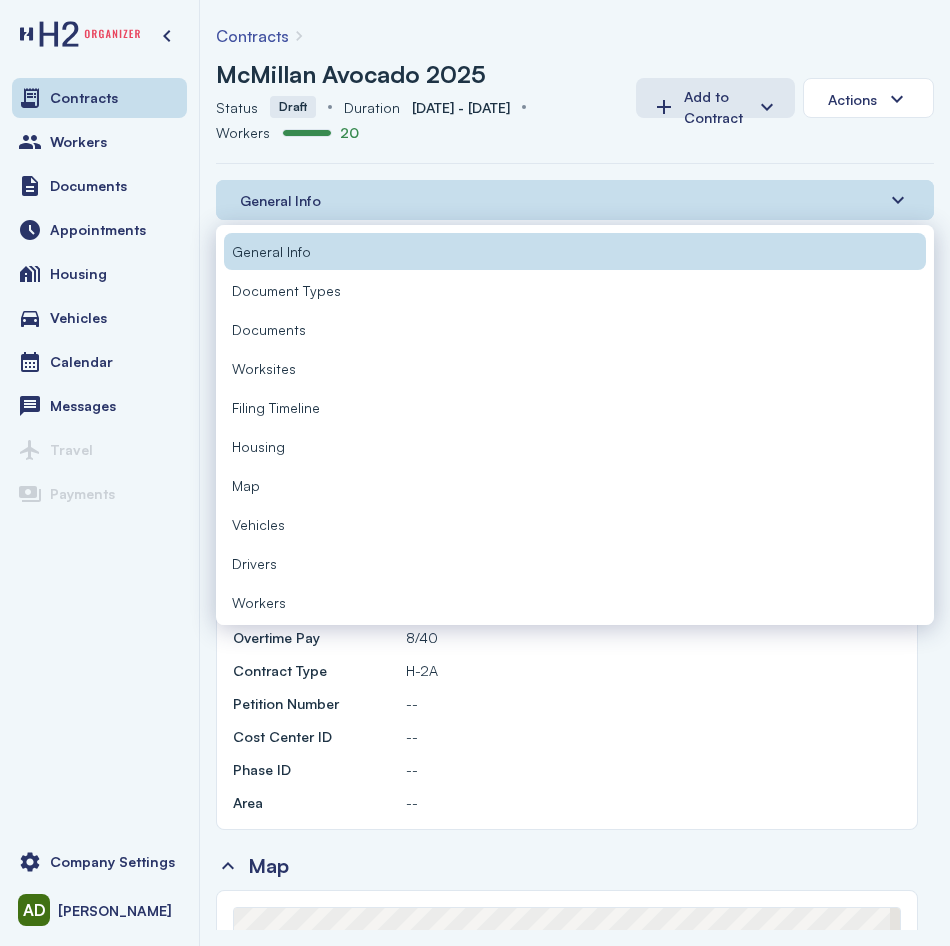 scroll, scrollTop: 35, scrollLeft: 0, axis: vertical 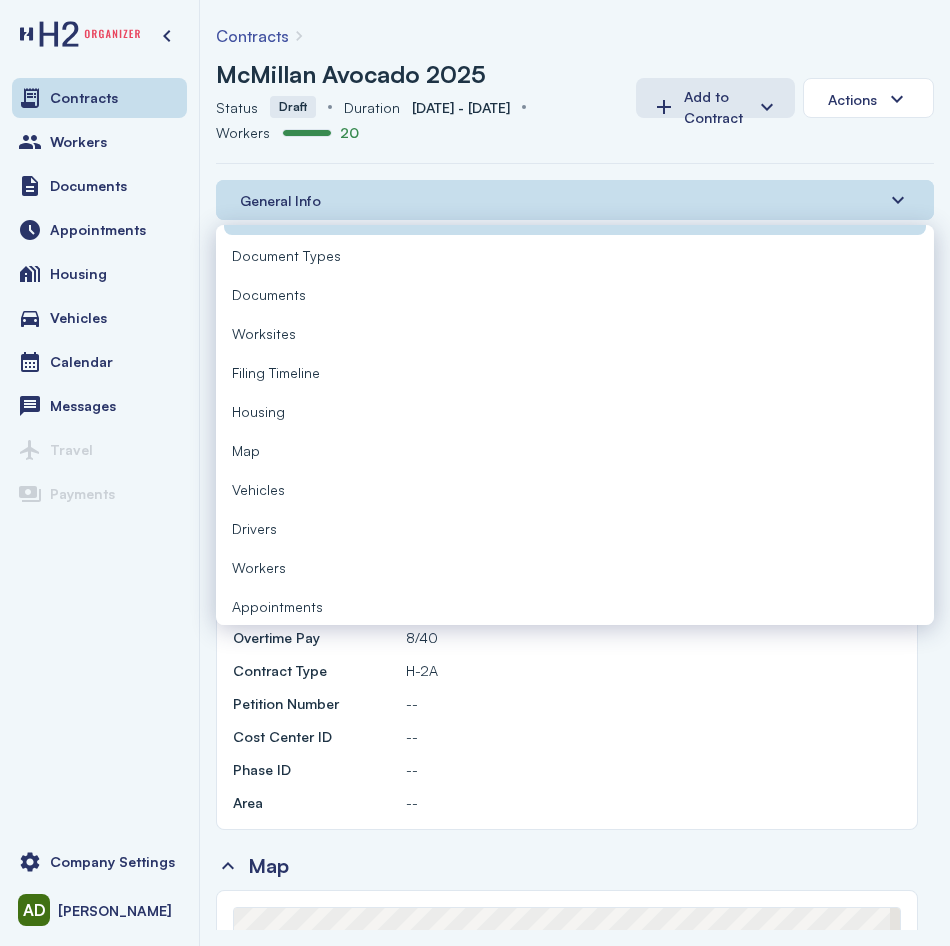 click on "Workers" at bounding box center [259, 567] 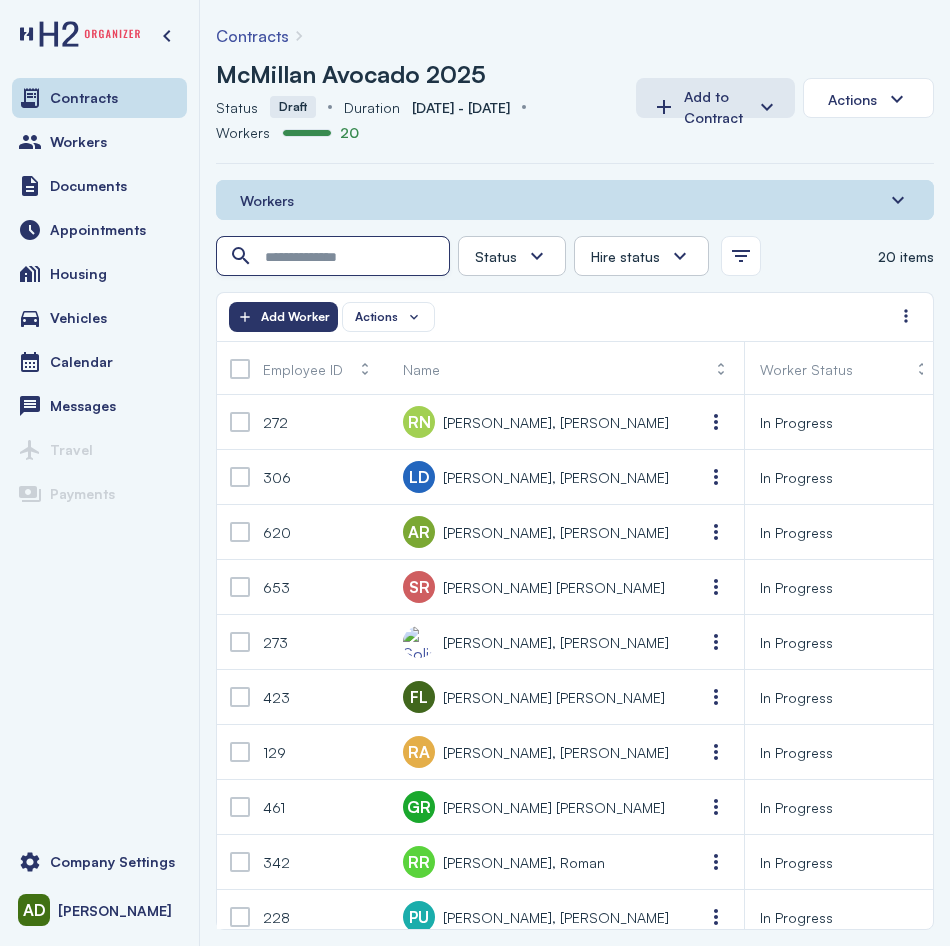 click at bounding box center (335, 257) 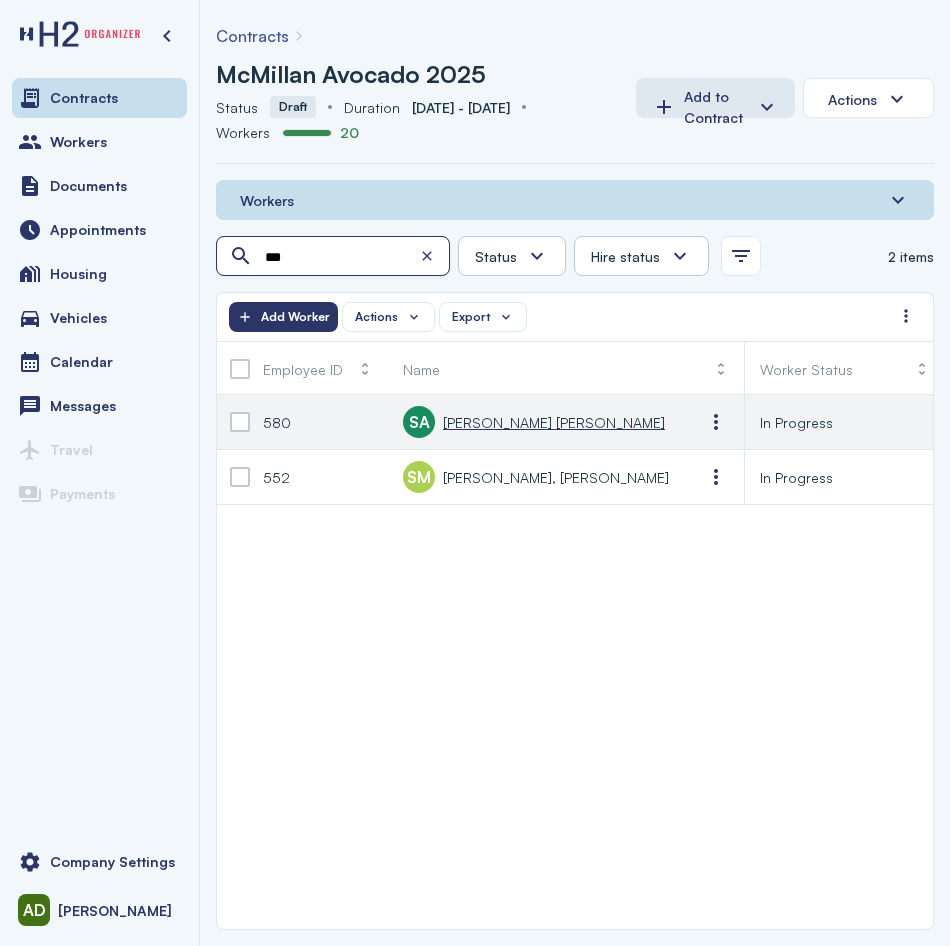 type on "***" 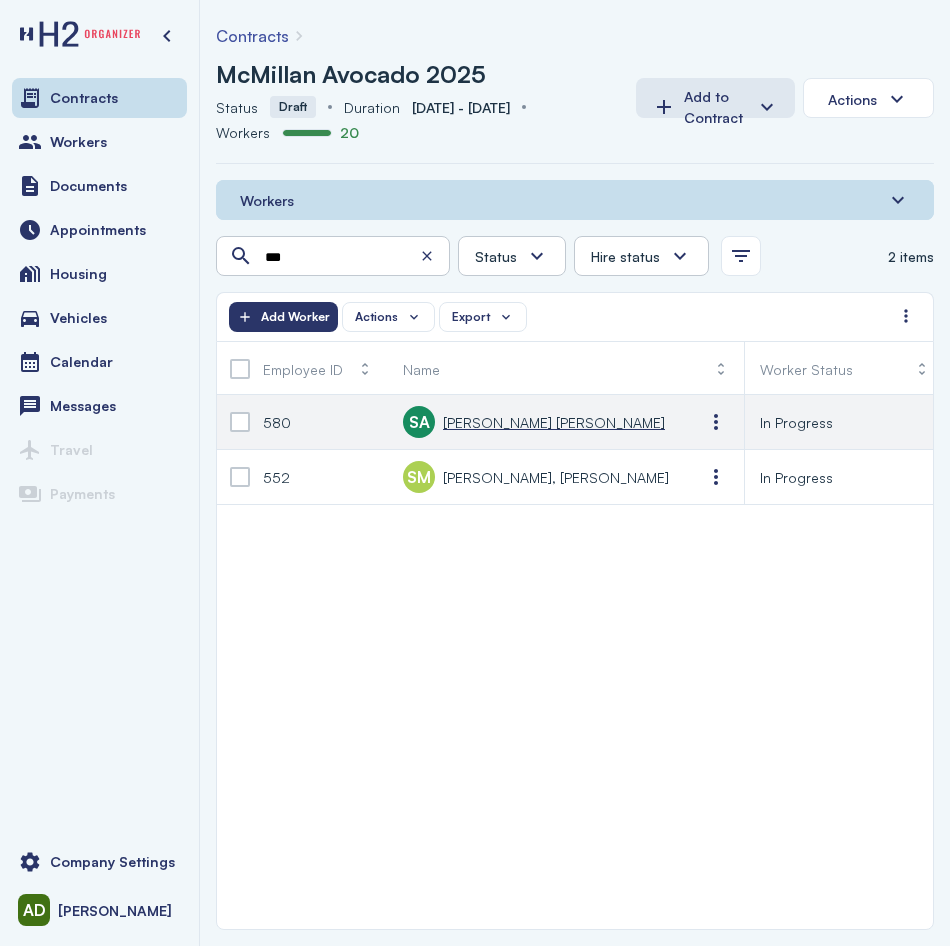 click on "Solis Ahumada, Oscar Arturo" at bounding box center [554, 422] 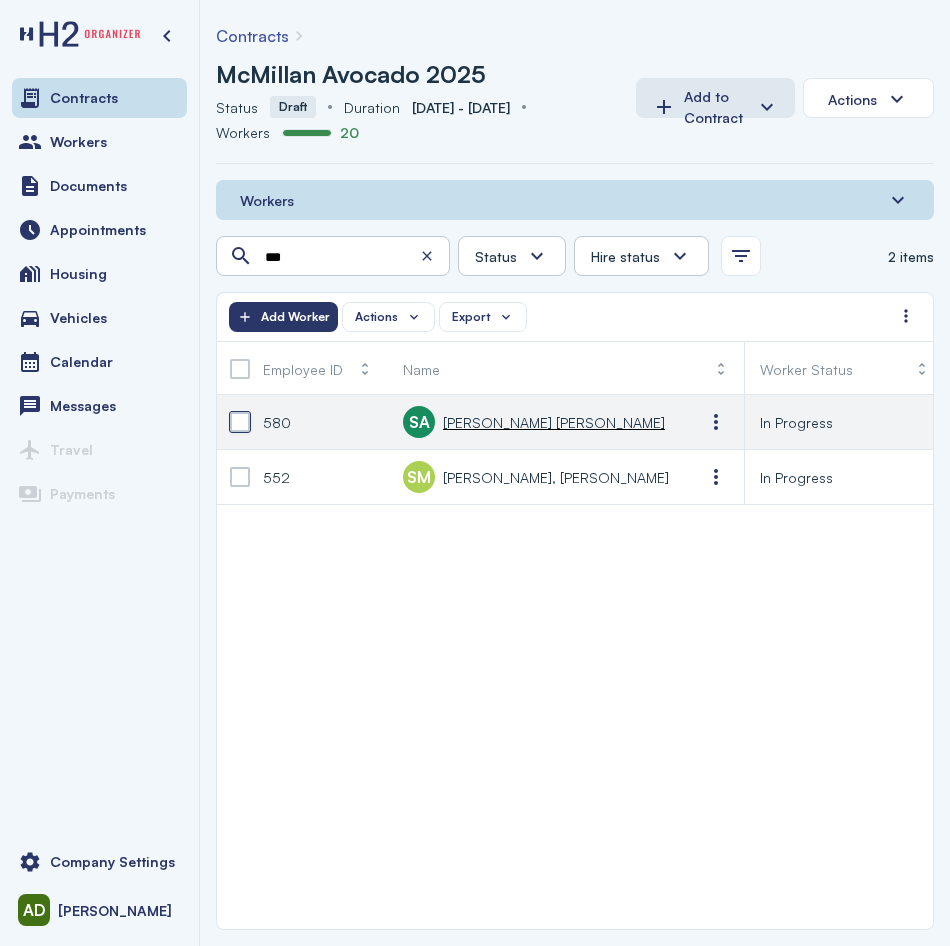 click at bounding box center [240, 422] 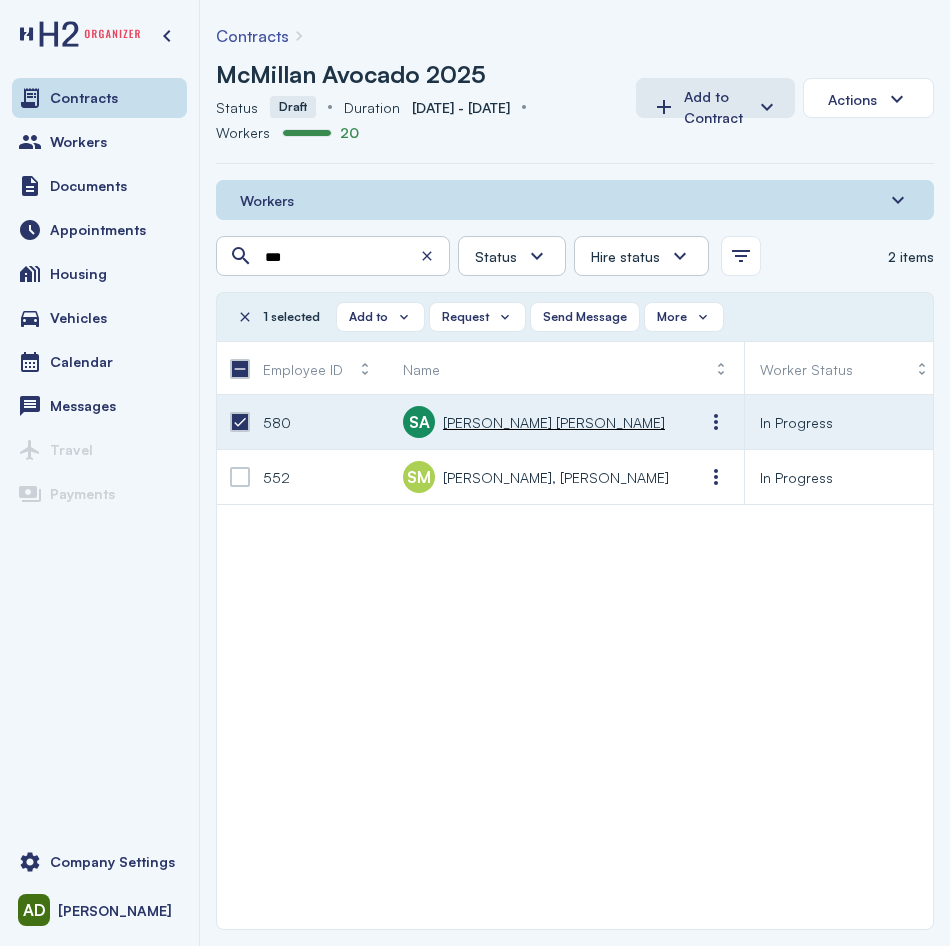 click on "Add to         Request         Send Message         More" at bounding box center (628, 317) 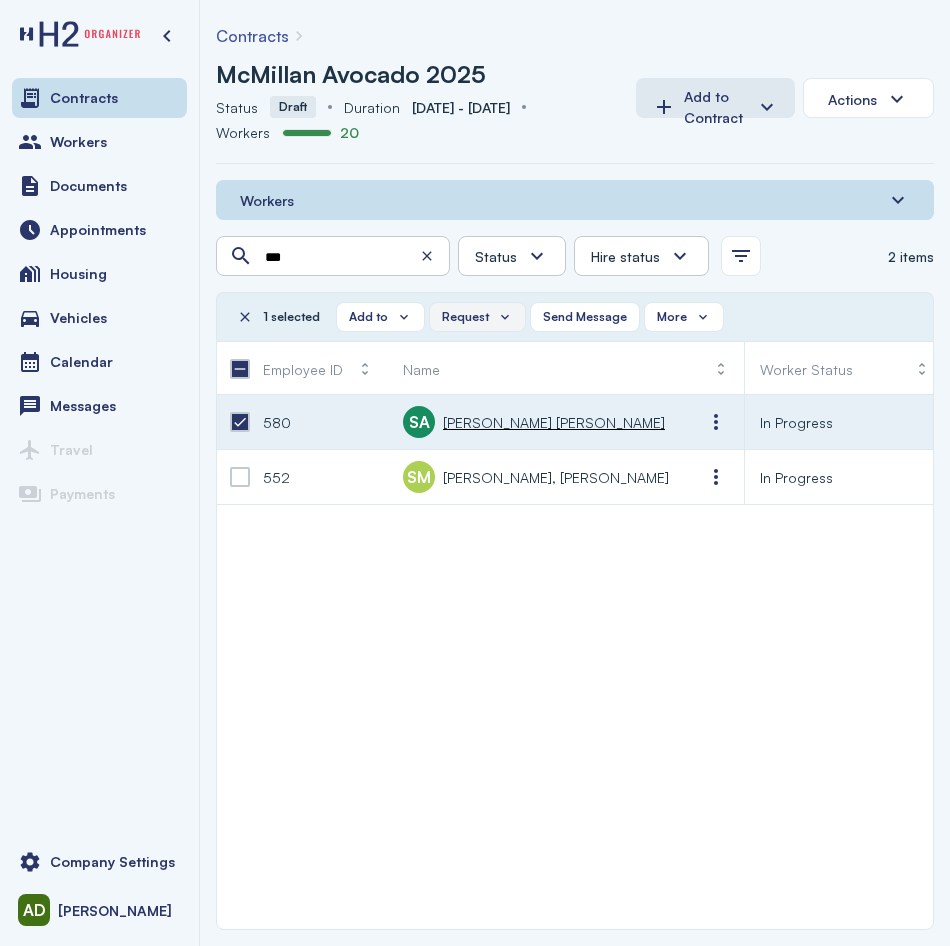 click on "Request" at bounding box center [477, 317] 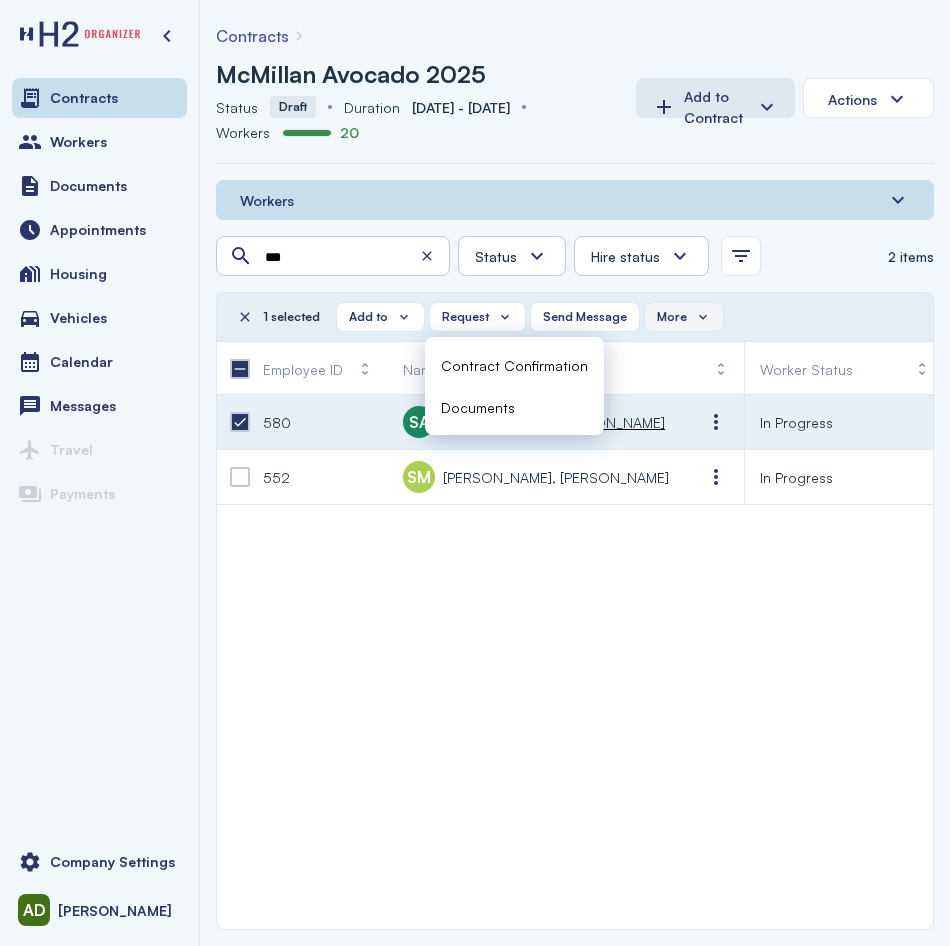 click on "More" at bounding box center [672, 317] 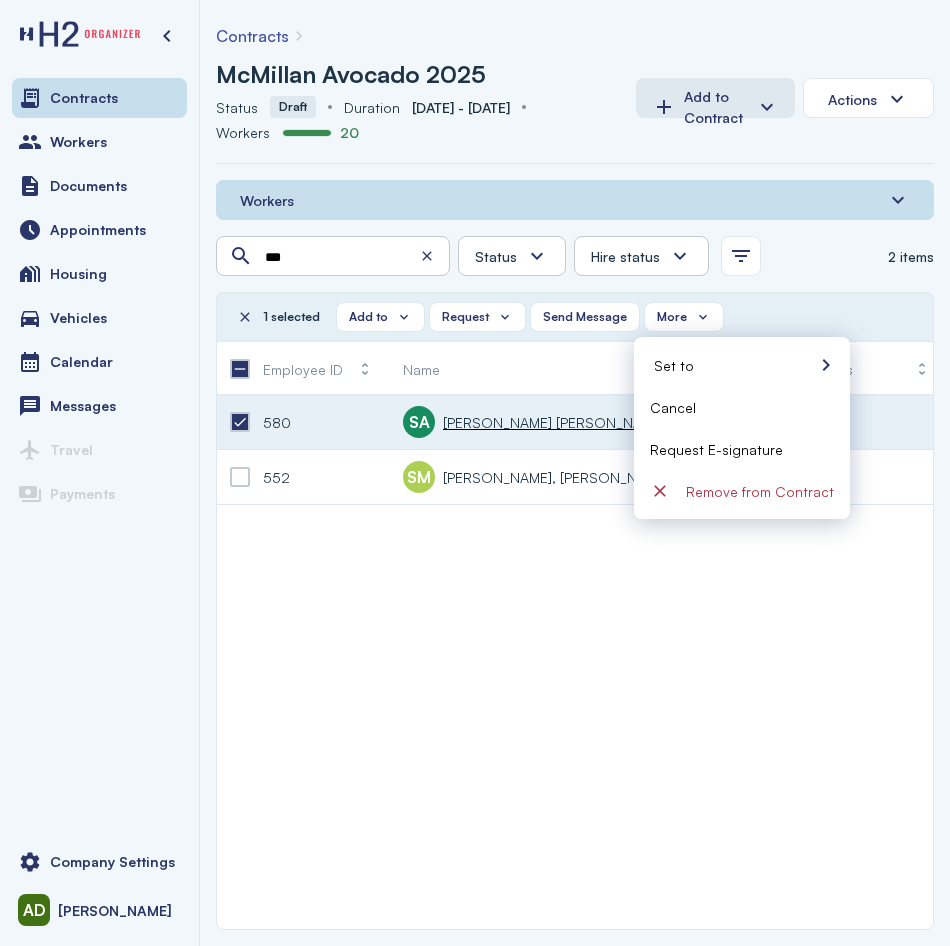 click on "Request E-signature" at bounding box center [716, 449] 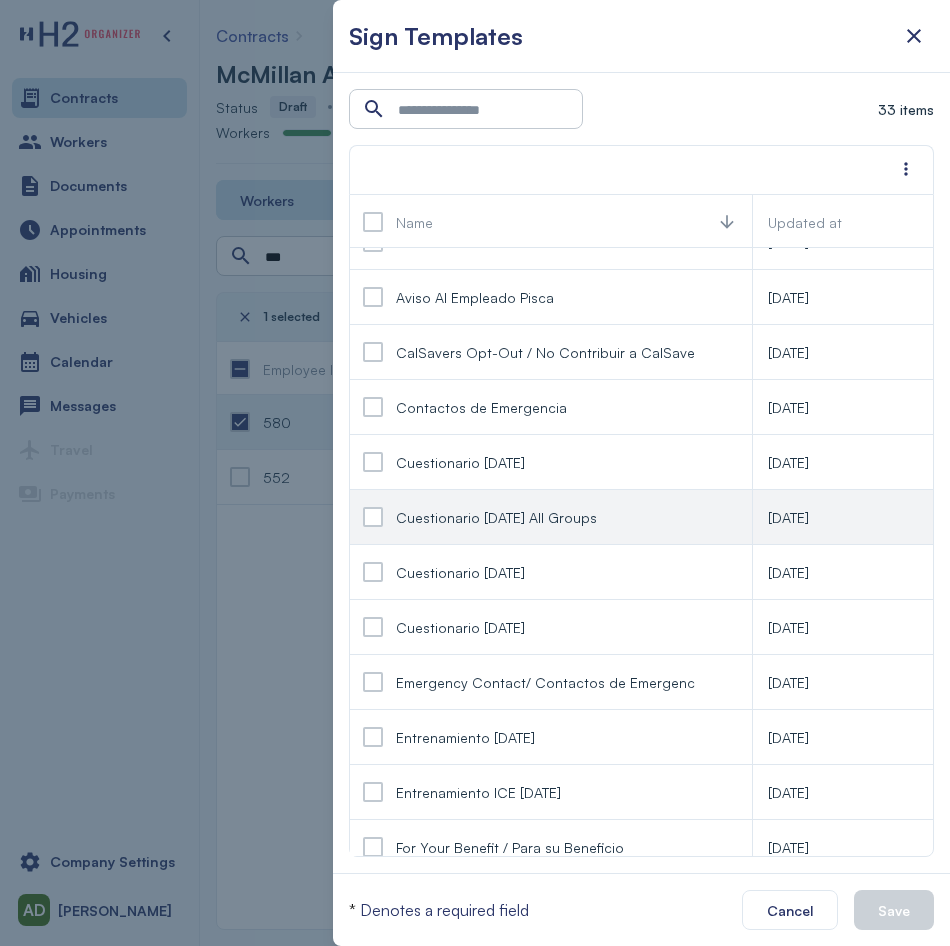 scroll, scrollTop: 0, scrollLeft: 0, axis: both 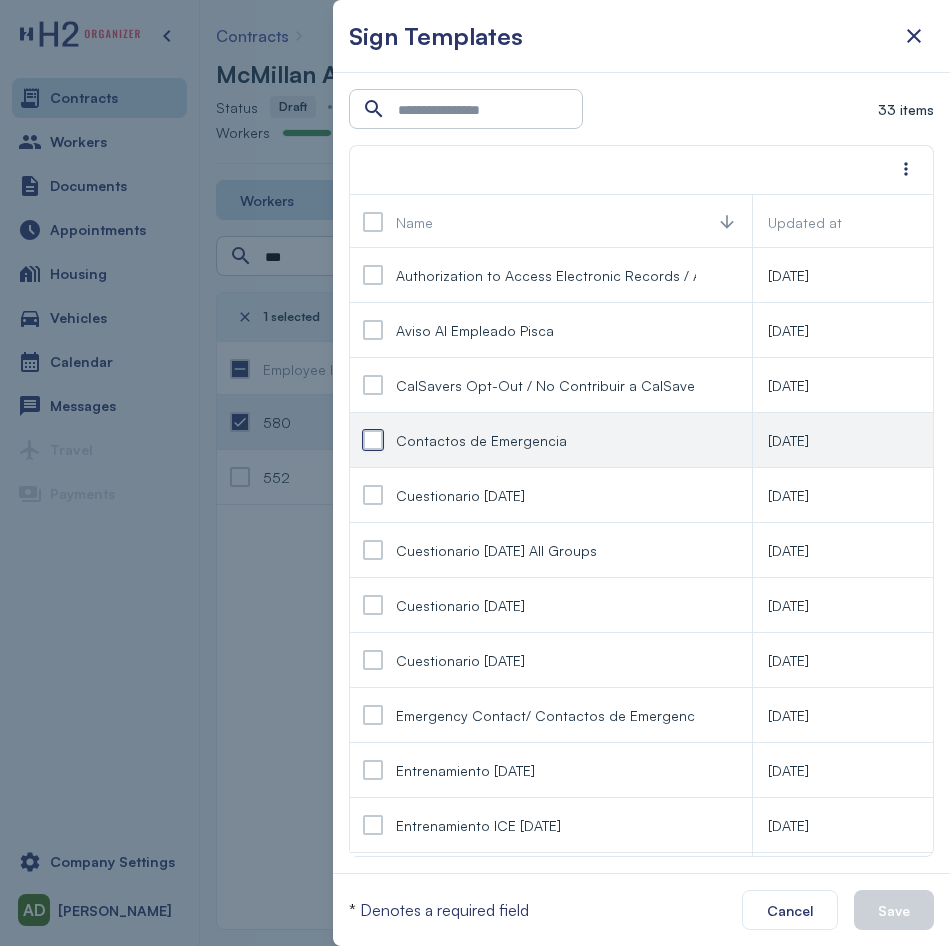 click at bounding box center (373, 440) 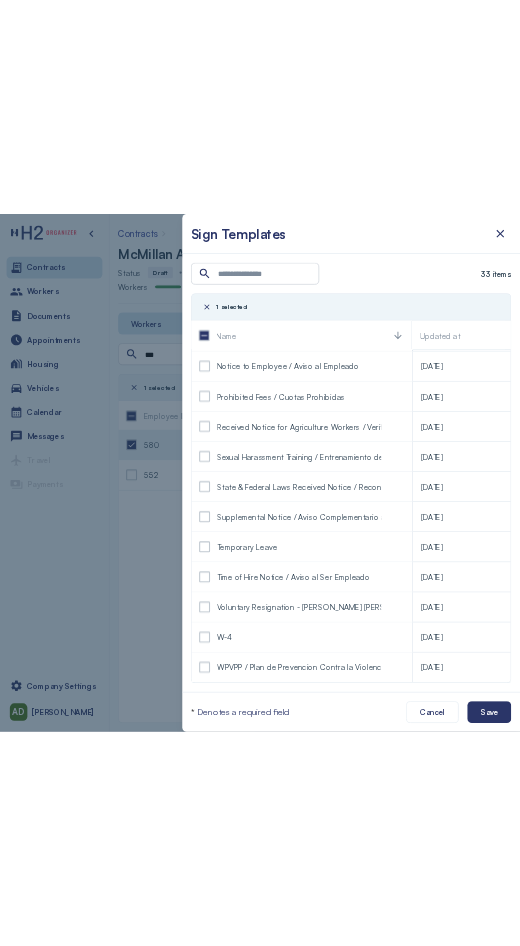 scroll, scrollTop: 1196, scrollLeft: 0, axis: vertical 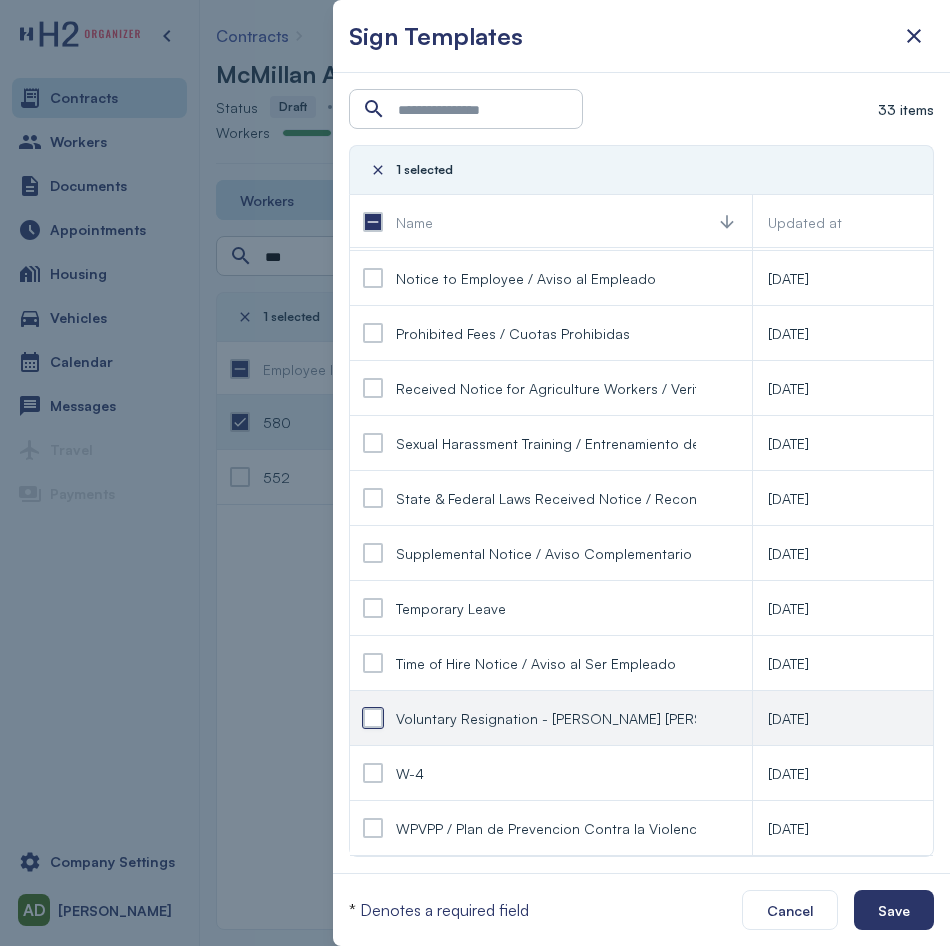 click at bounding box center [373, 718] 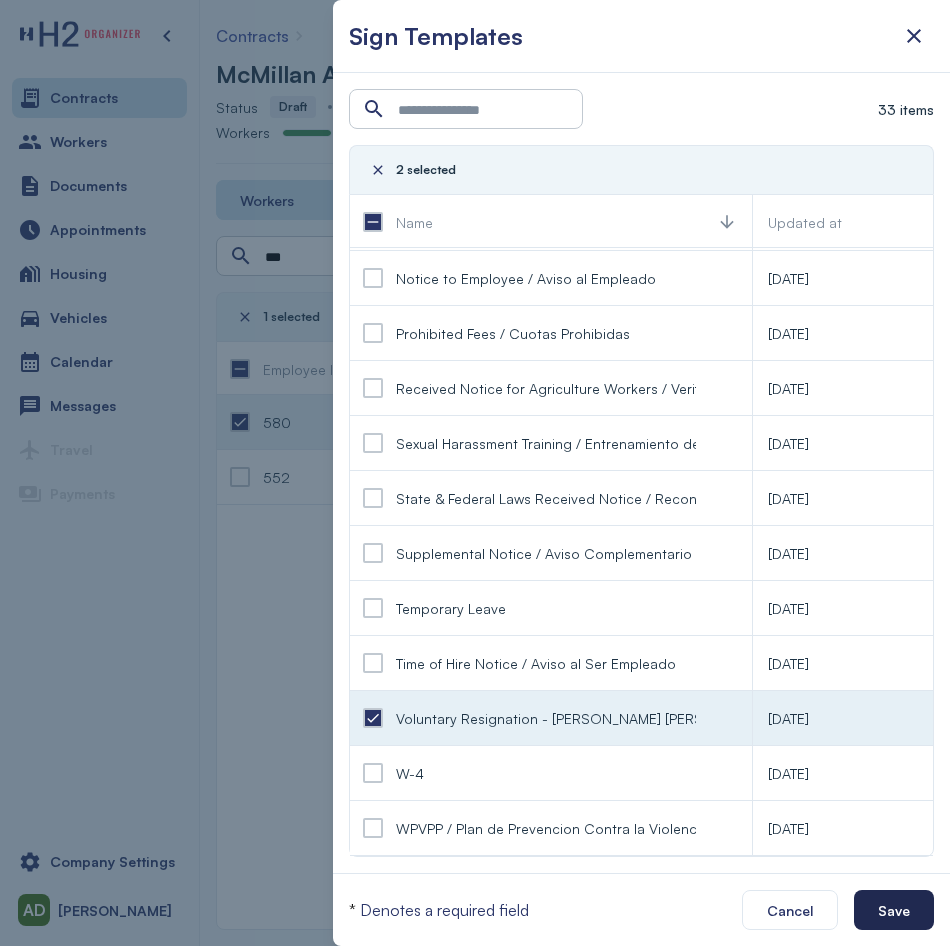 click on "Save" at bounding box center [894, 910] 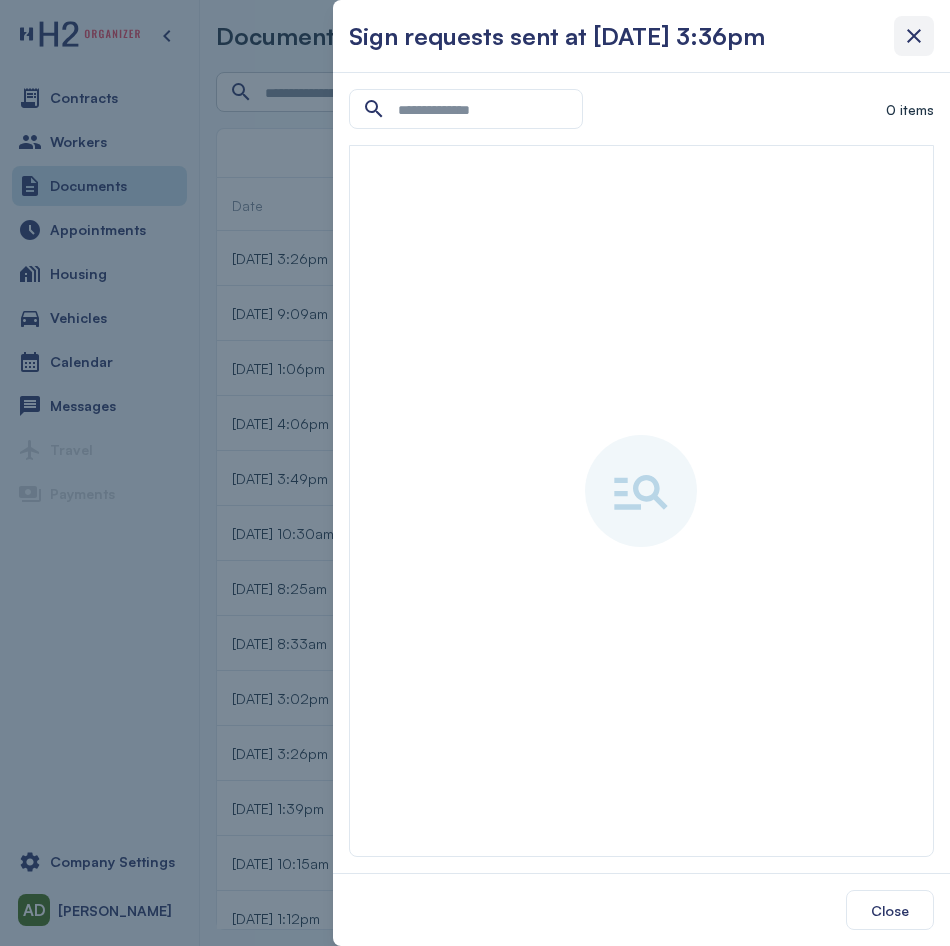 click at bounding box center (914, 36) 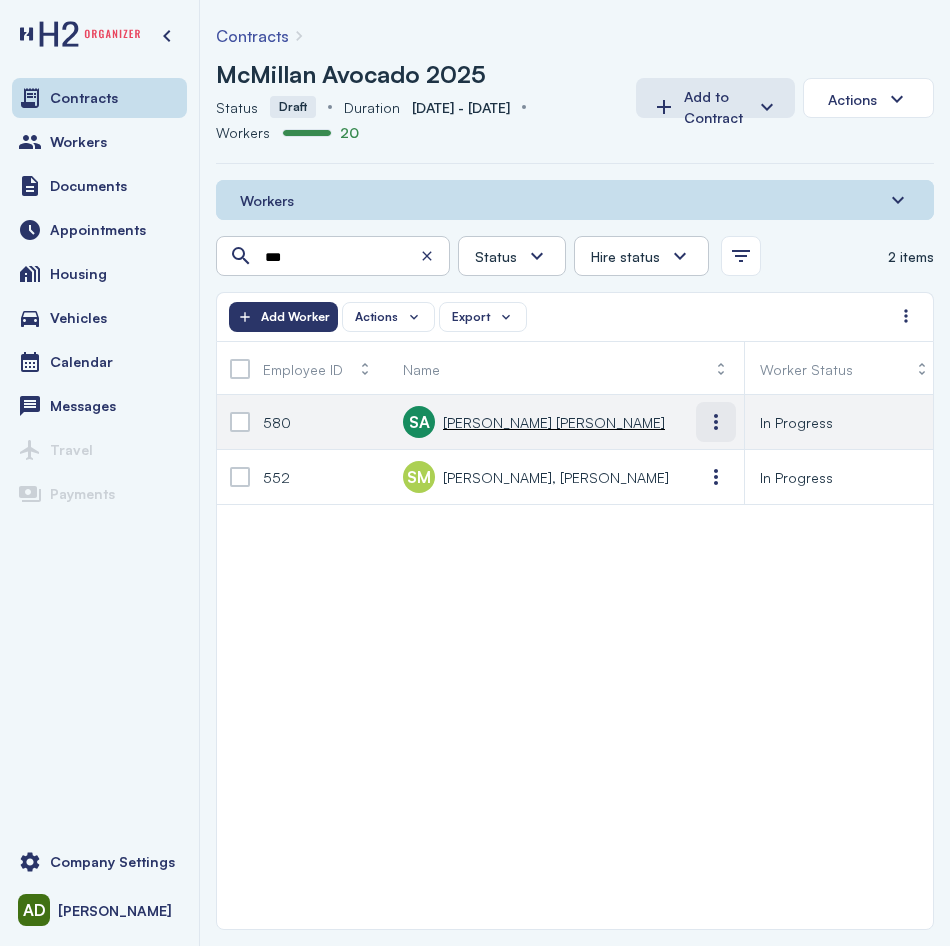 click at bounding box center [716, 422] 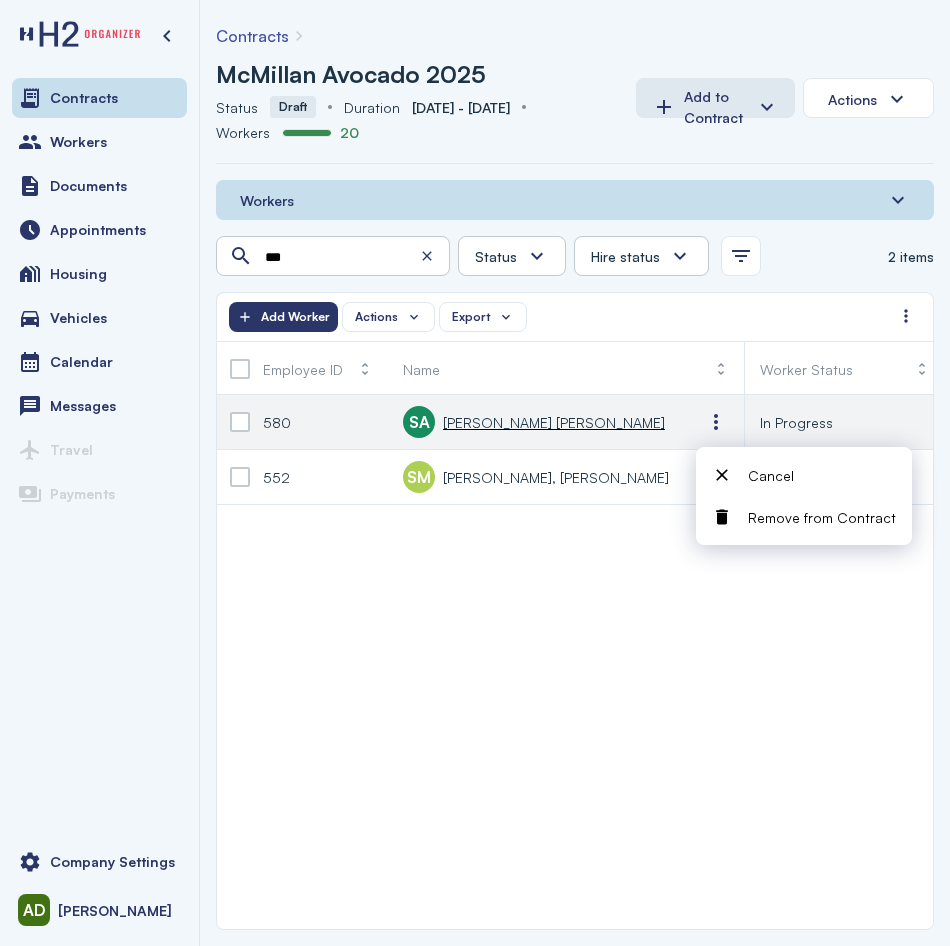 click on "SA       Solis Ahumada, Oscar Arturo" at bounding box center (534, 422) 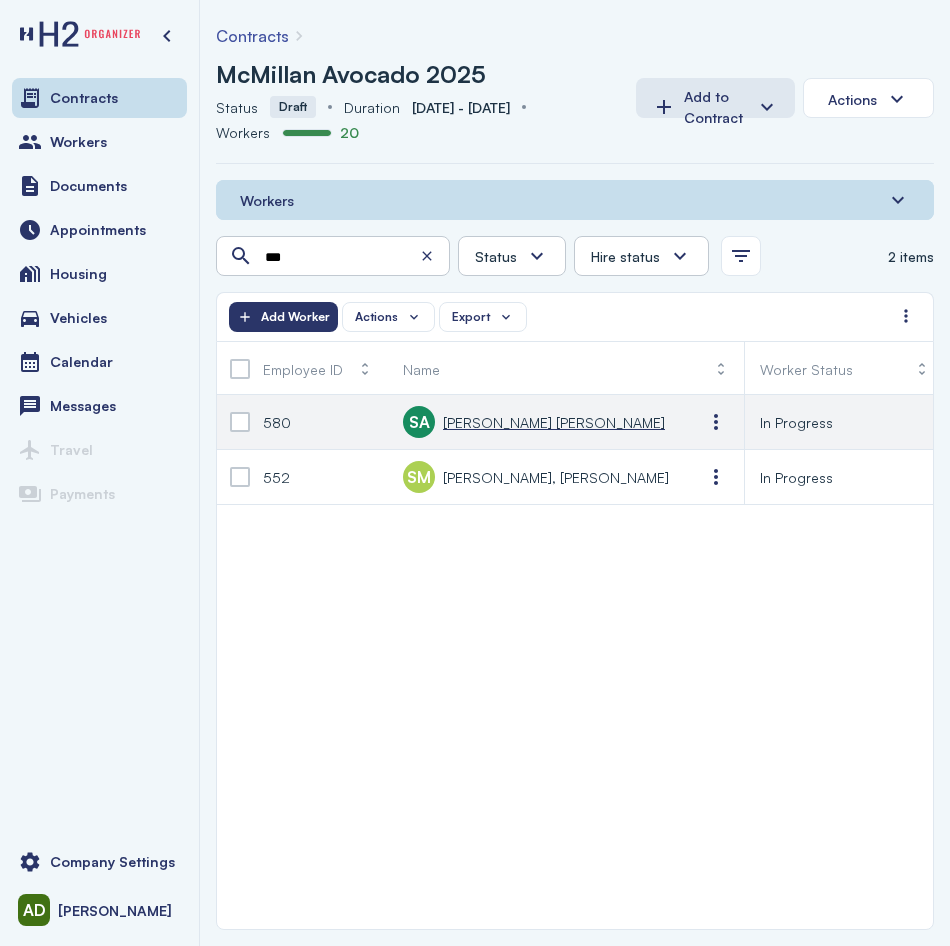 click on "Solis Ahumada, Oscar Arturo" at bounding box center (554, 422) 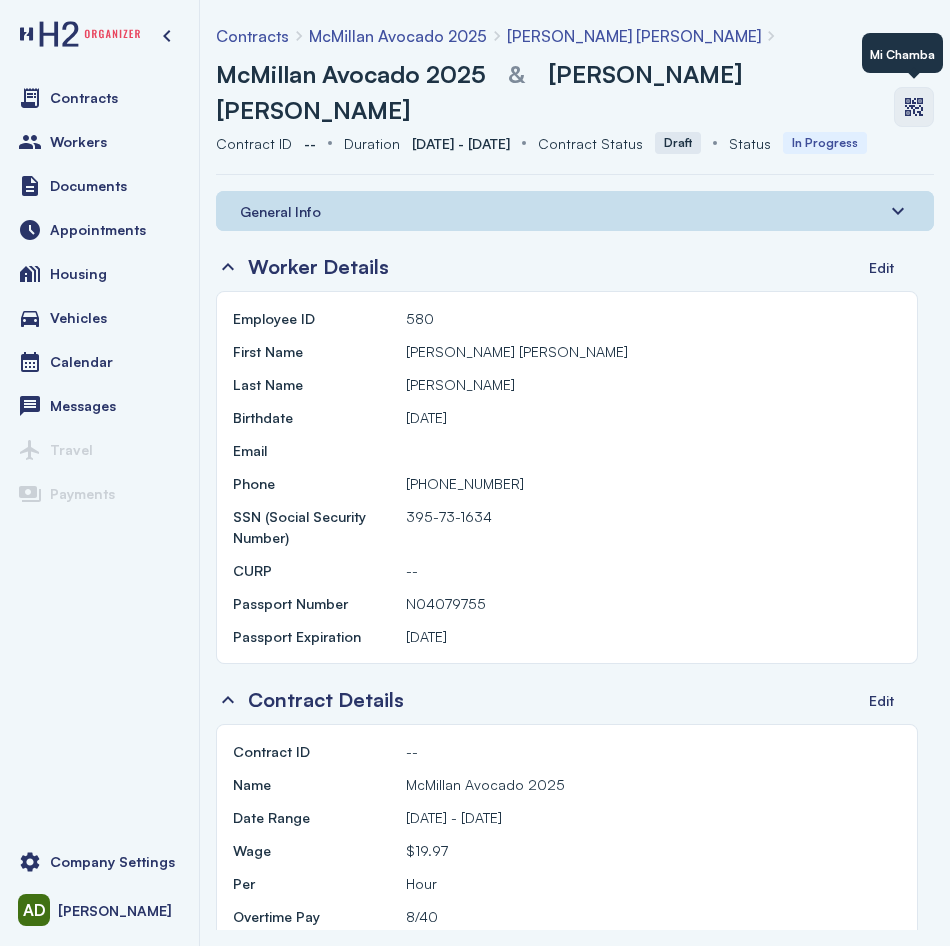 click at bounding box center (914, 107) 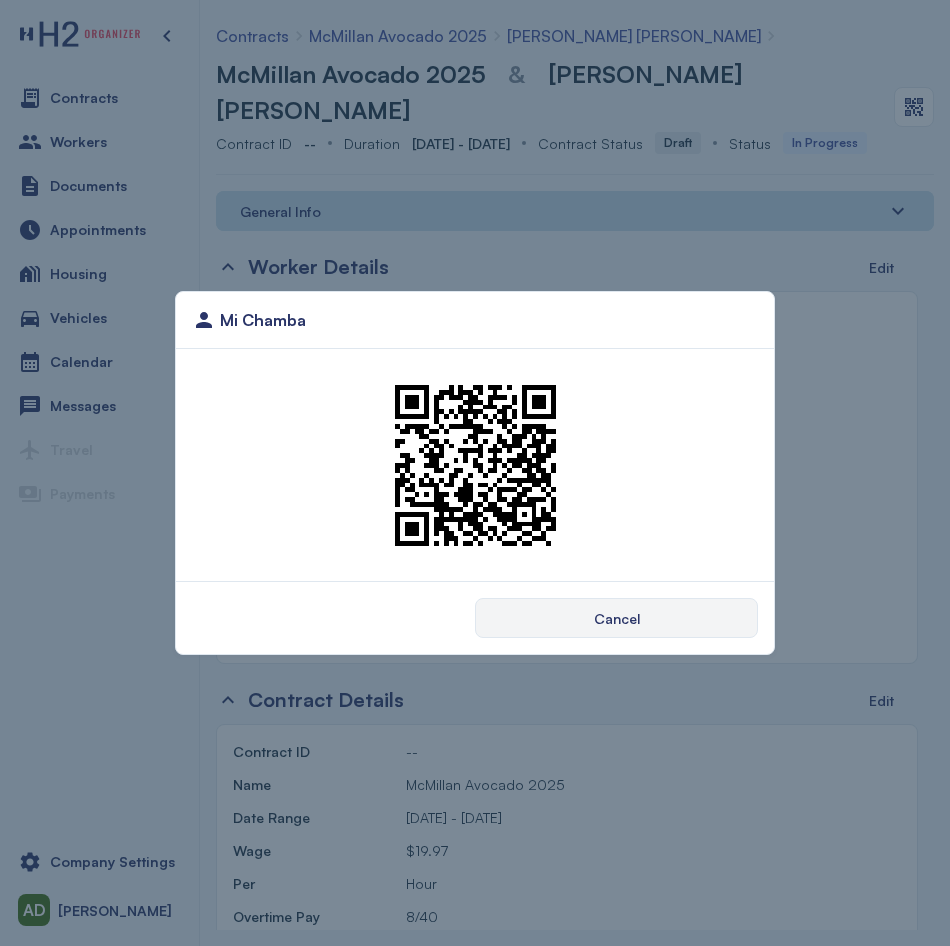 click on "Cancel" at bounding box center [616, 618] 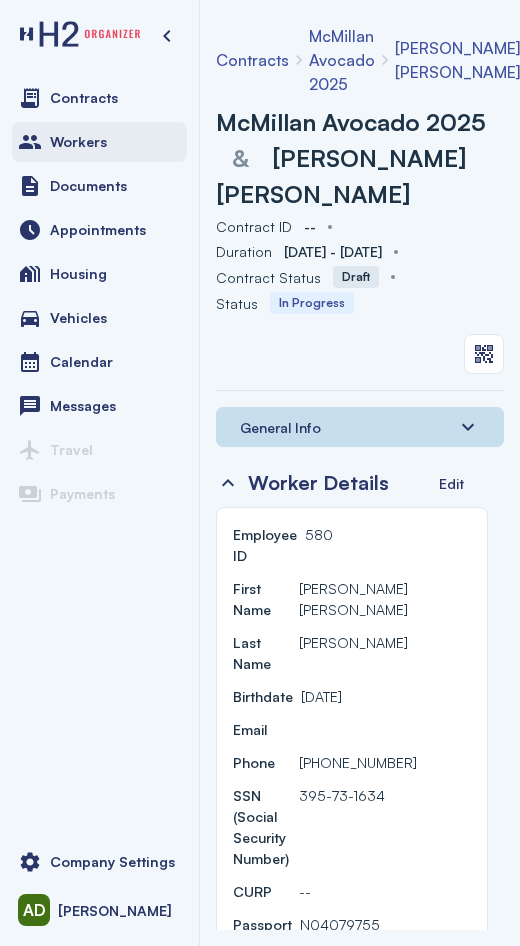 click on "Workers" at bounding box center [99, 142] 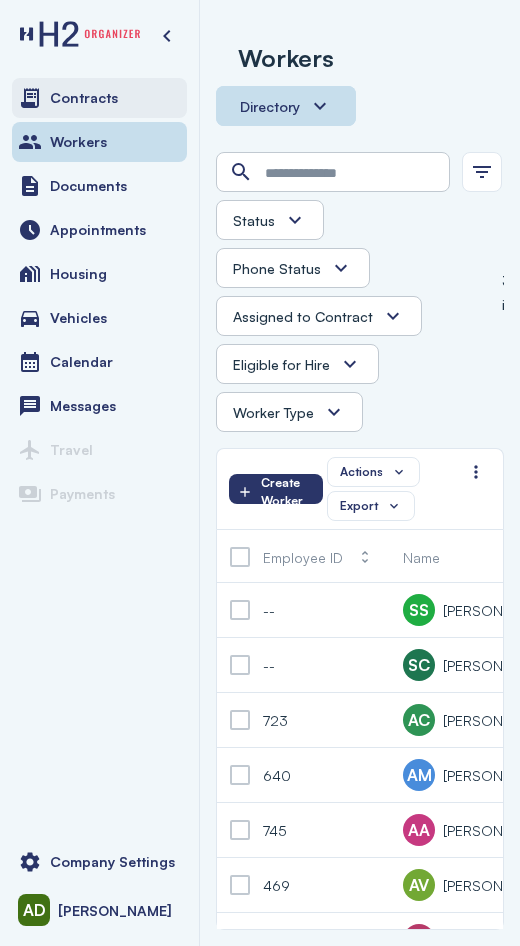 click on "Contracts" at bounding box center [84, 98] 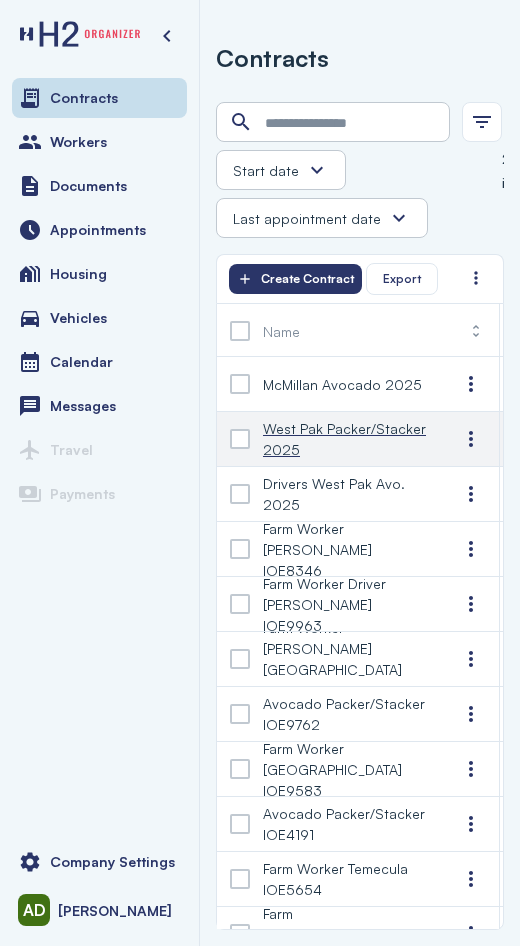 click on "West Pak Packer/Stacker 2025" at bounding box center [345, 439] 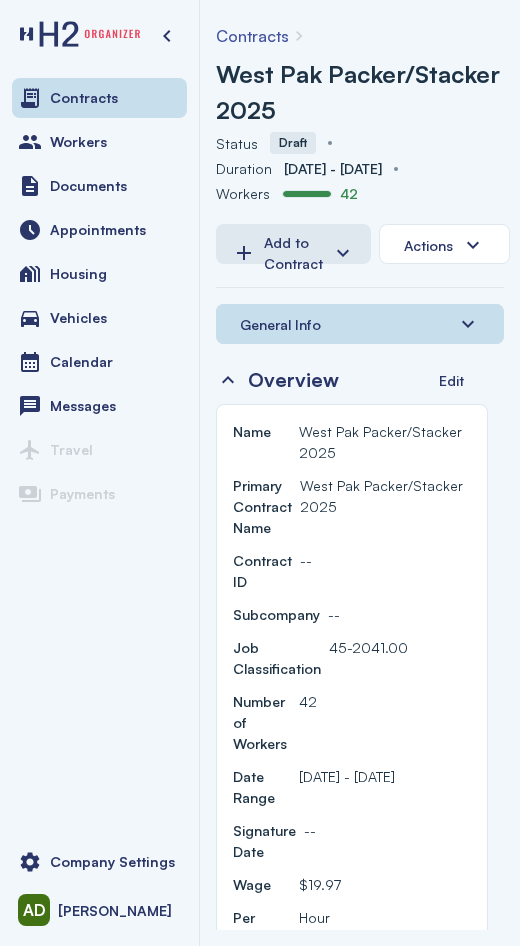 click on "General Info" at bounding box center [360, 324] 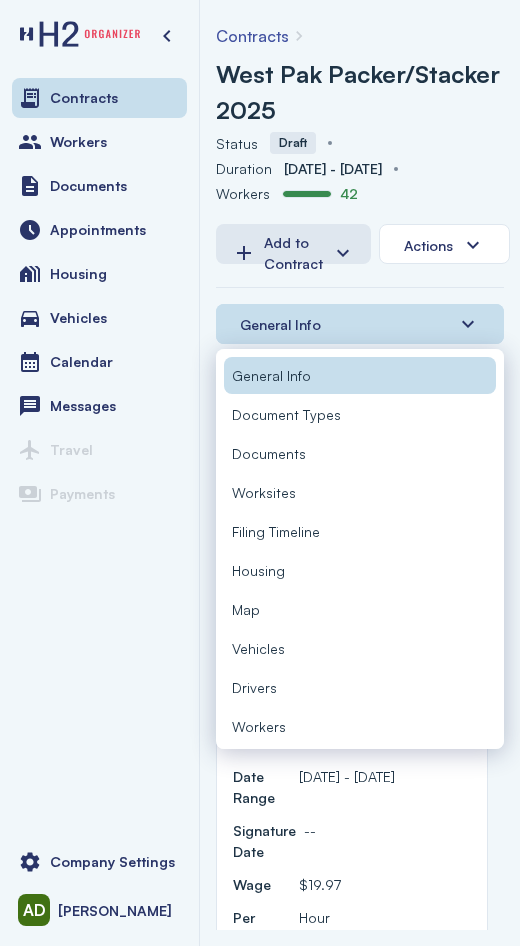 click on "Workers" at bounding box center (259, 726) 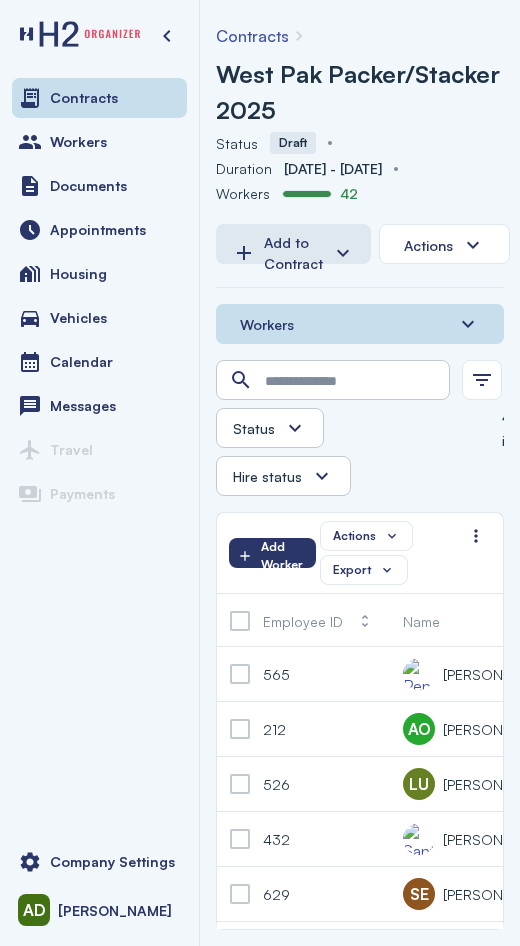 scroll, scrollTop: 0, scrollLeft: 363, axis: horizontal 